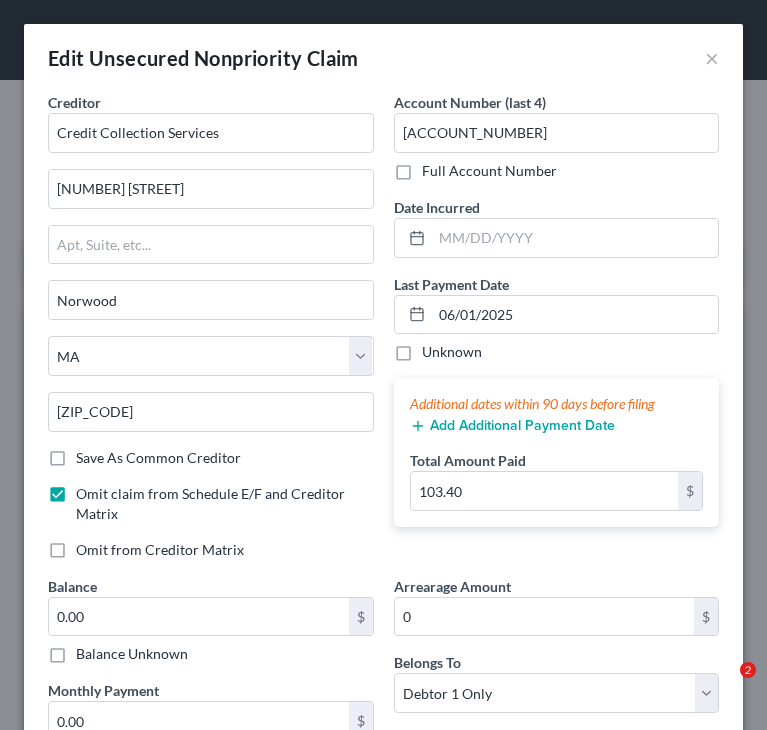 select on "22" 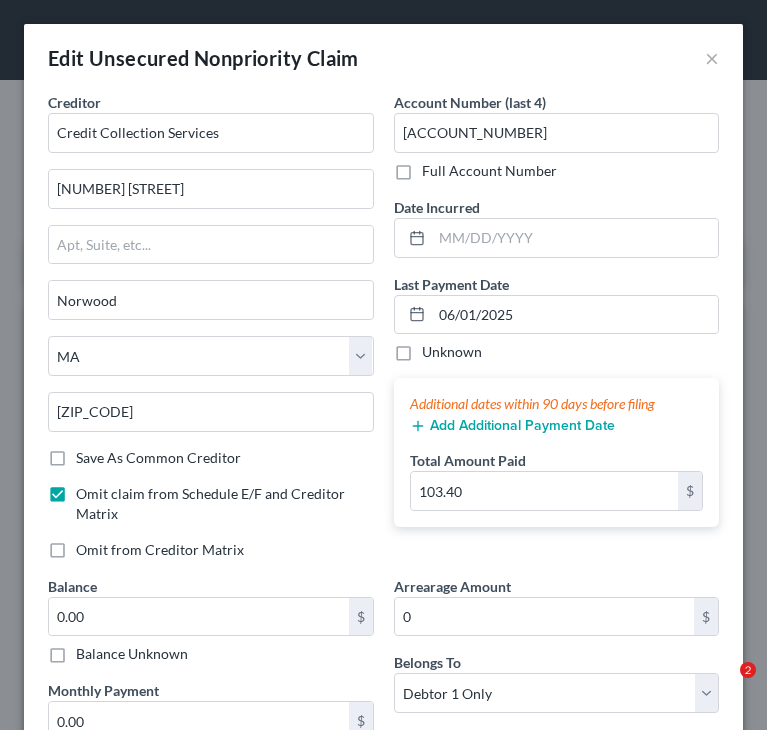 scroll, scrollTop: 100, scrollLeft: 0, axis: vertical 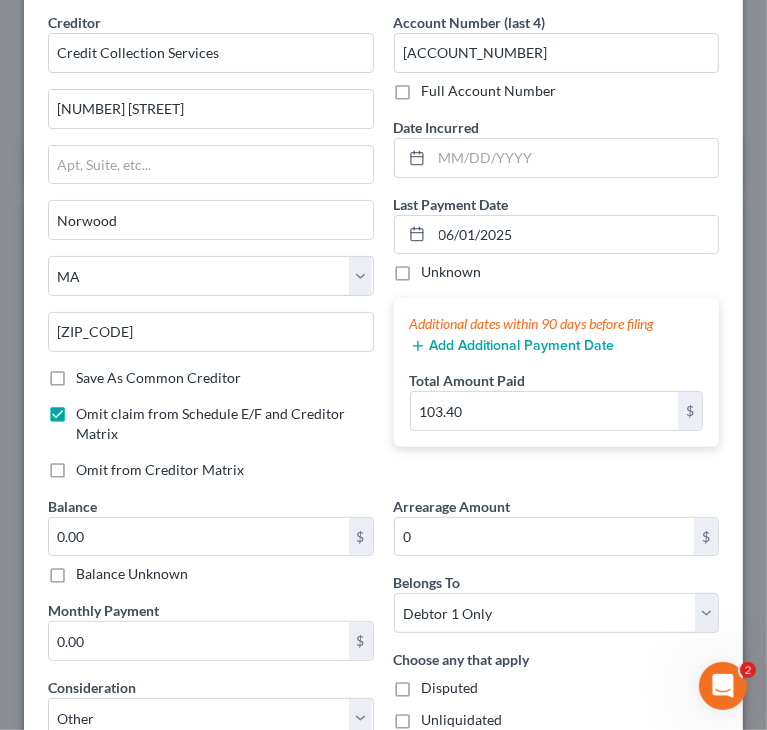 click on "Creditor *    Credit Collection Services                      [NUMBER] [STREET] [CITY] State AL AK AR AZ CA CO CT DE DC FL GA GU HI ID IL IN IA KS KY LA ME MD MA MI MN MS MO MT NC ND NE NV NH NJ NM NY OH OK OR PA PR RI SC SD TN TX UT VI VA VT WA WV WI WY [ZIP_CODE] Save As Common Creditor Omit claim from Schedule E/F and Creditor Matrix Omit from Creditor Matrix
Account Number (last 4)
[ACCOUNT_NUMBER]
Full Account Number
Date Incurred         Last Payment Date         [DATE] Unknown Additional dates within 90 days before filing Add Additional Payment Date Total Amount Paid [AMOUNT] $ Balance
[AMOUNT] $
Balance Unknown
Balance Undetermined
[AMOUNT] $
Balance Unknown
Monthly Payment [AMOUNT] $ Consideration Select Cable / Satellite Services Collection Agency Credit Card Debt Debt Counseling / Attorneys Deficiency Balance Domestic Support Obligations Home / Car Repairs Income Taxes Mortgage 0" at bounding box center [383, 701] 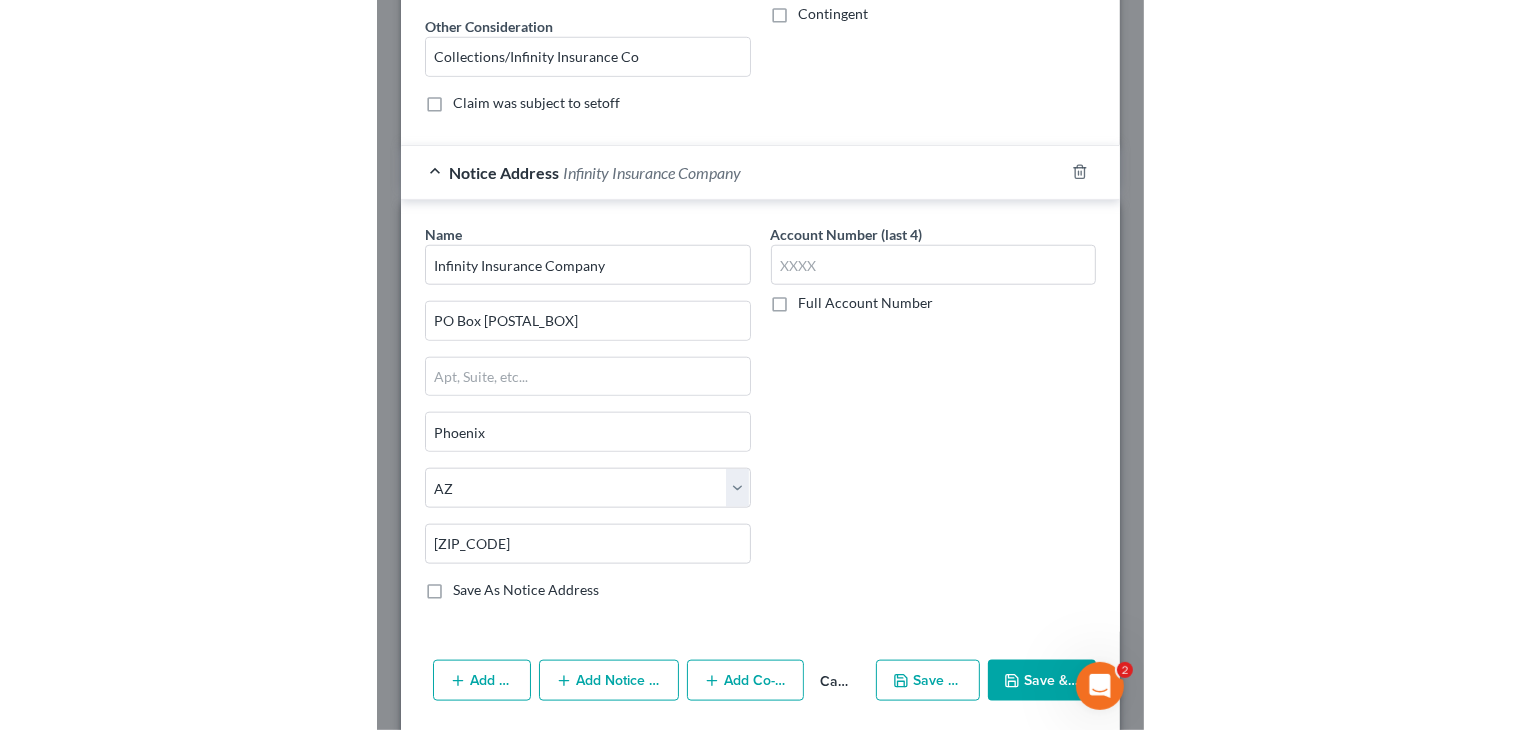 scroll, scrollTop: 880, scrollLeft: 0, axis: vertical 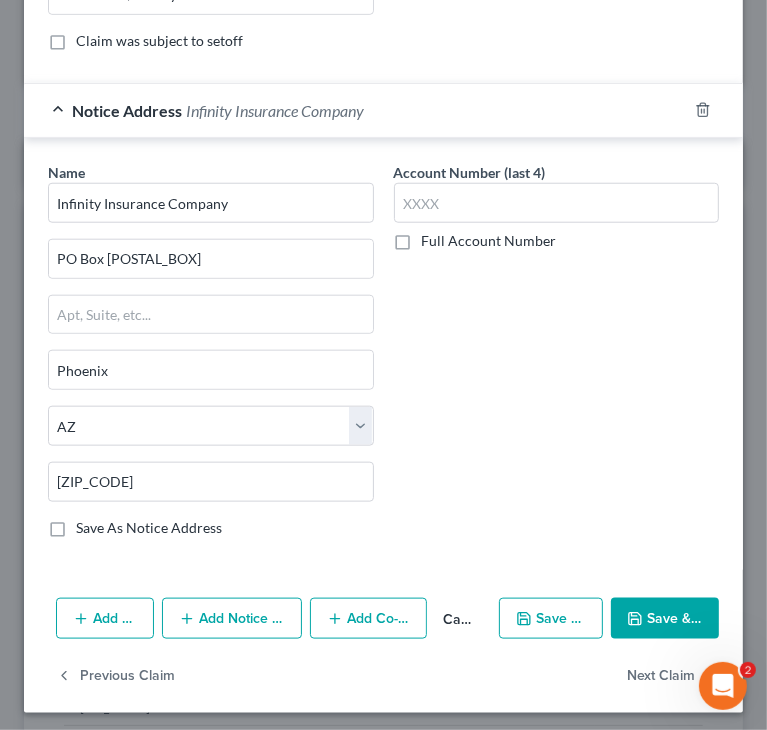click on "Save & Close" at bounding box center [665, 619] 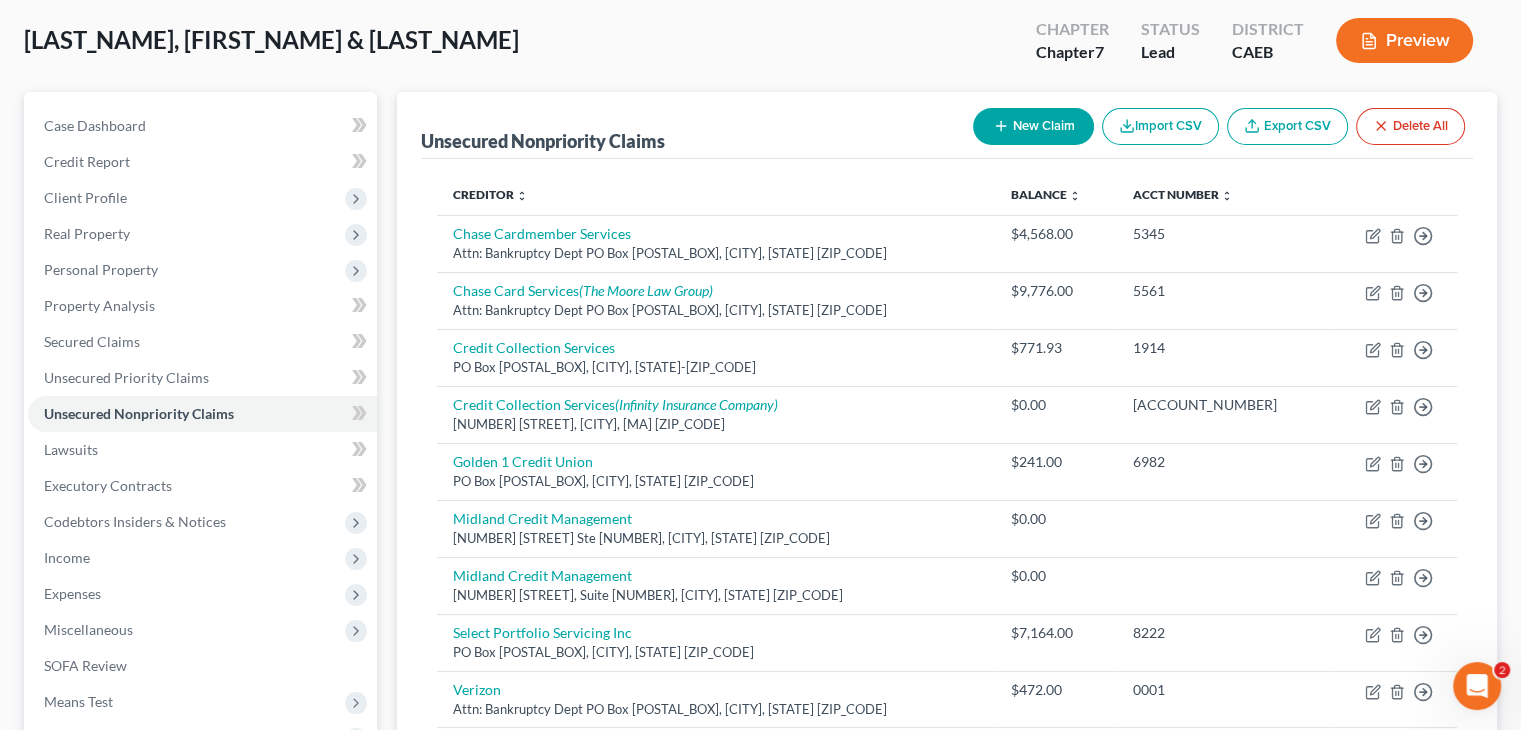 scroll, scrollTop: 47, scrollLeft: 0, axis: vertical 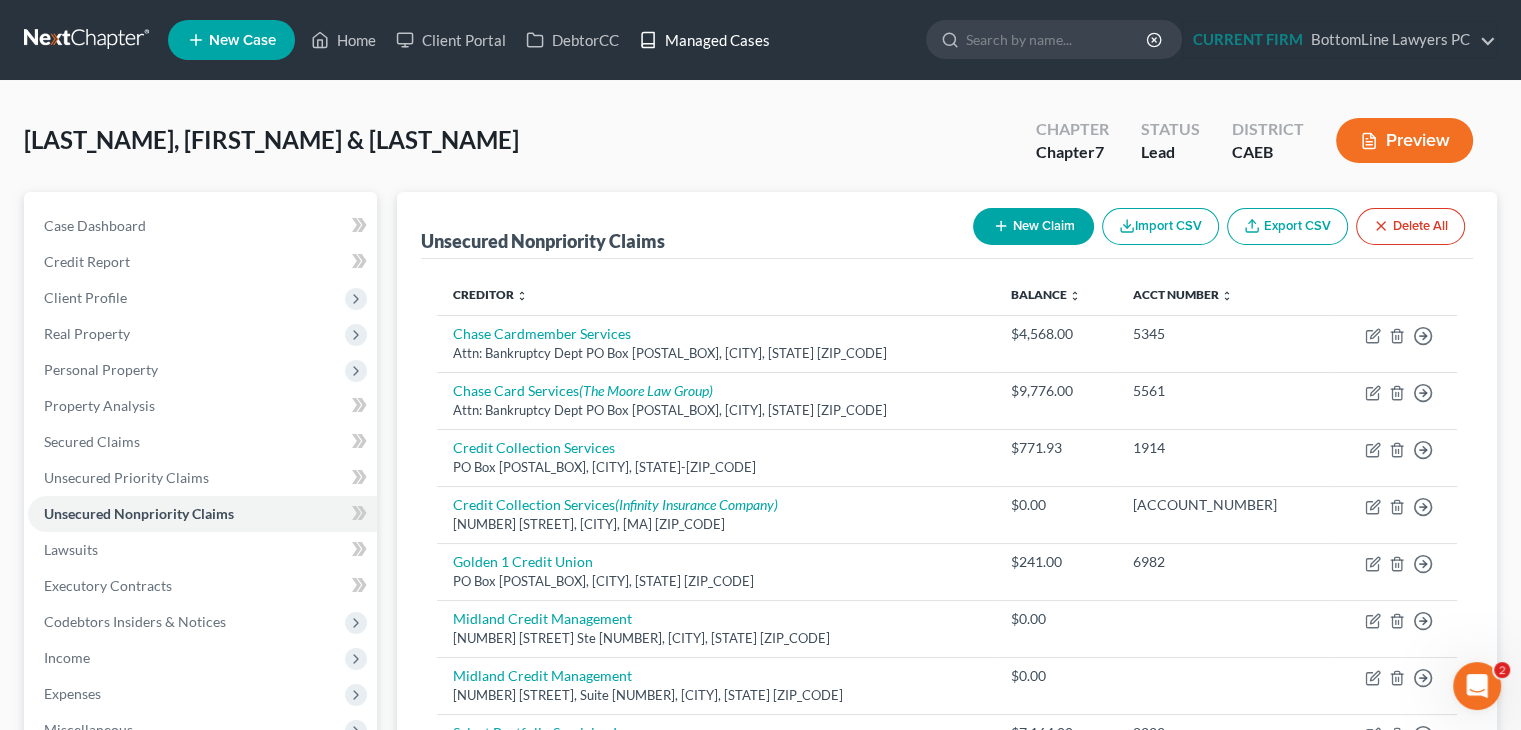 click on "Managed Cases" at bounding box center (704, 40) 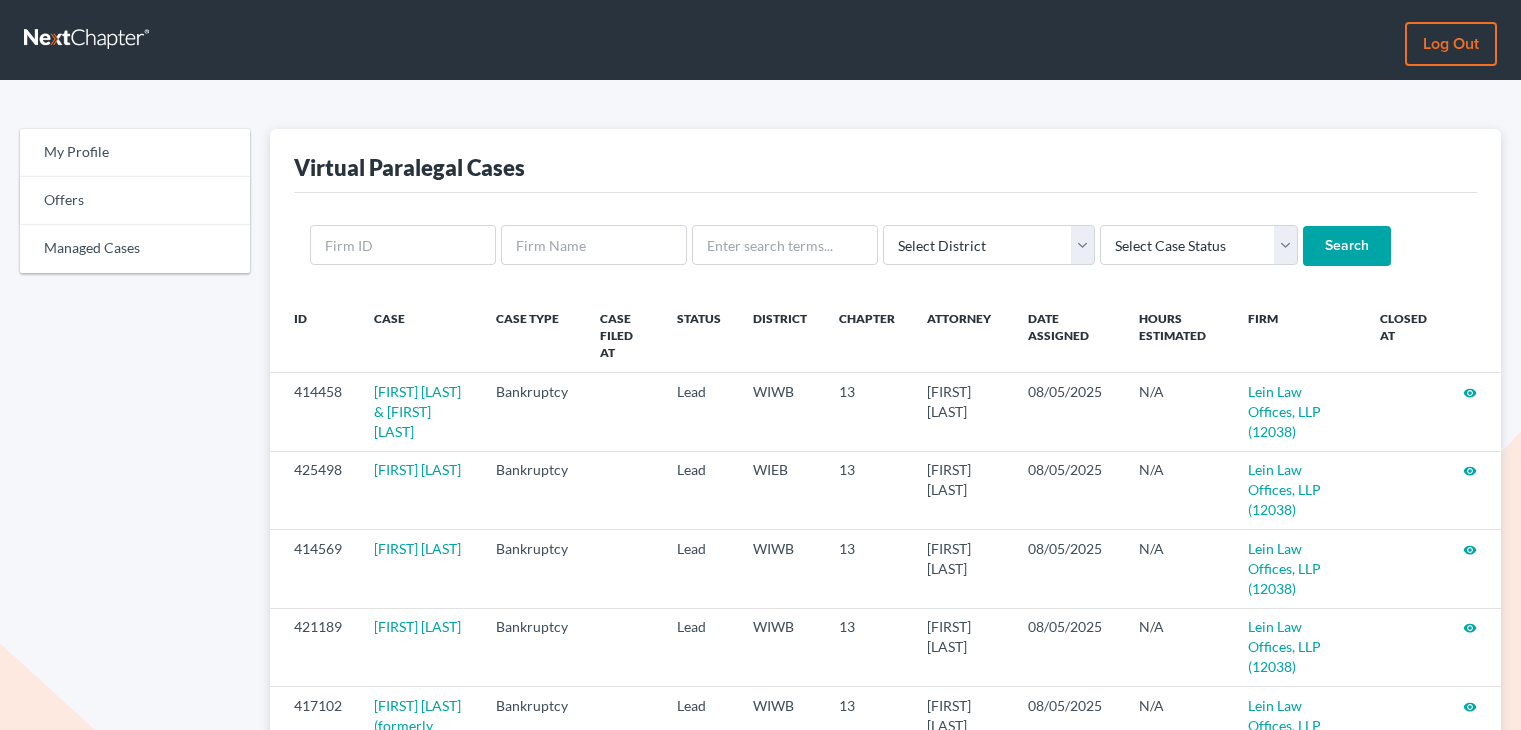 scroll, scrollTop: 0, scrollLeft: 0, axis: both 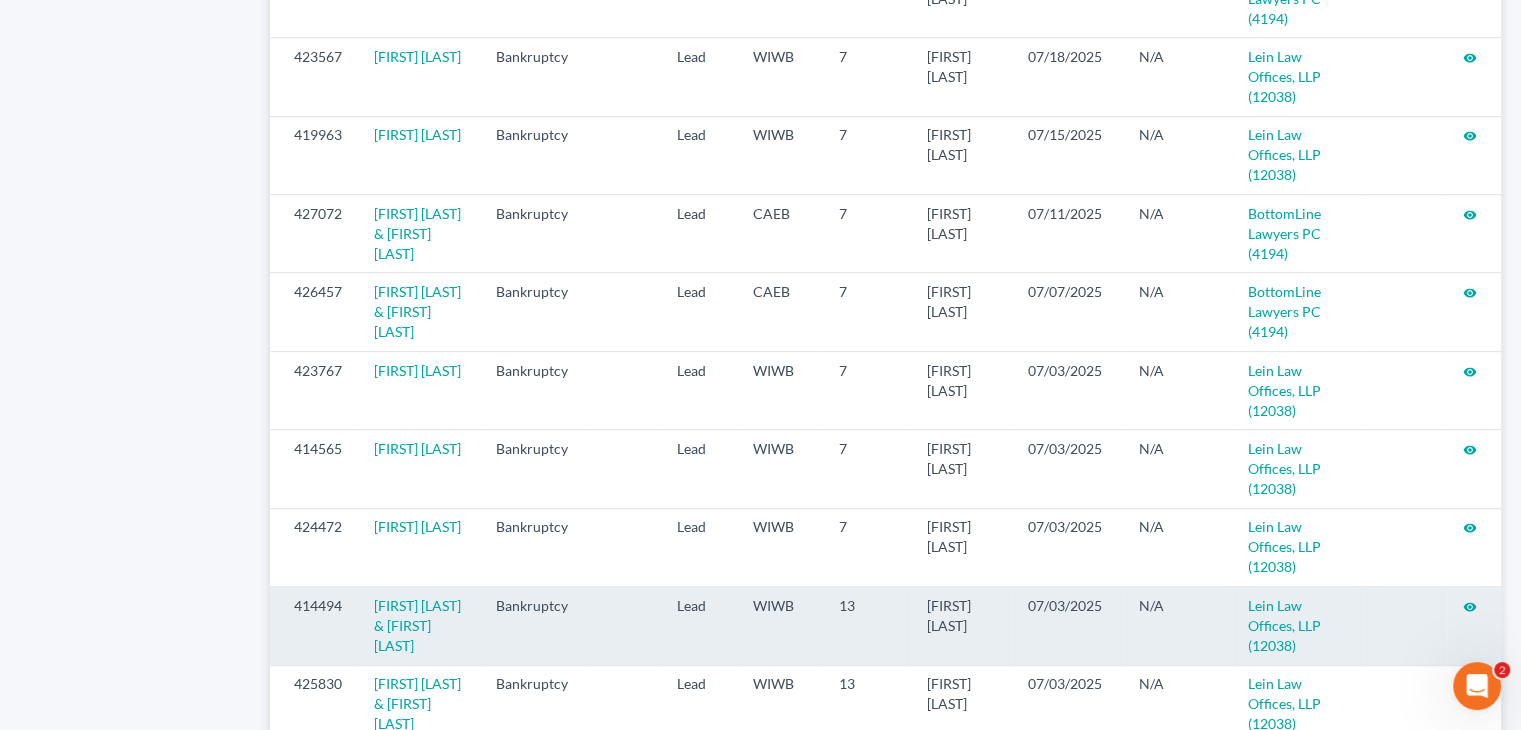 click on "visibility" at bounding box center (1470, 607) 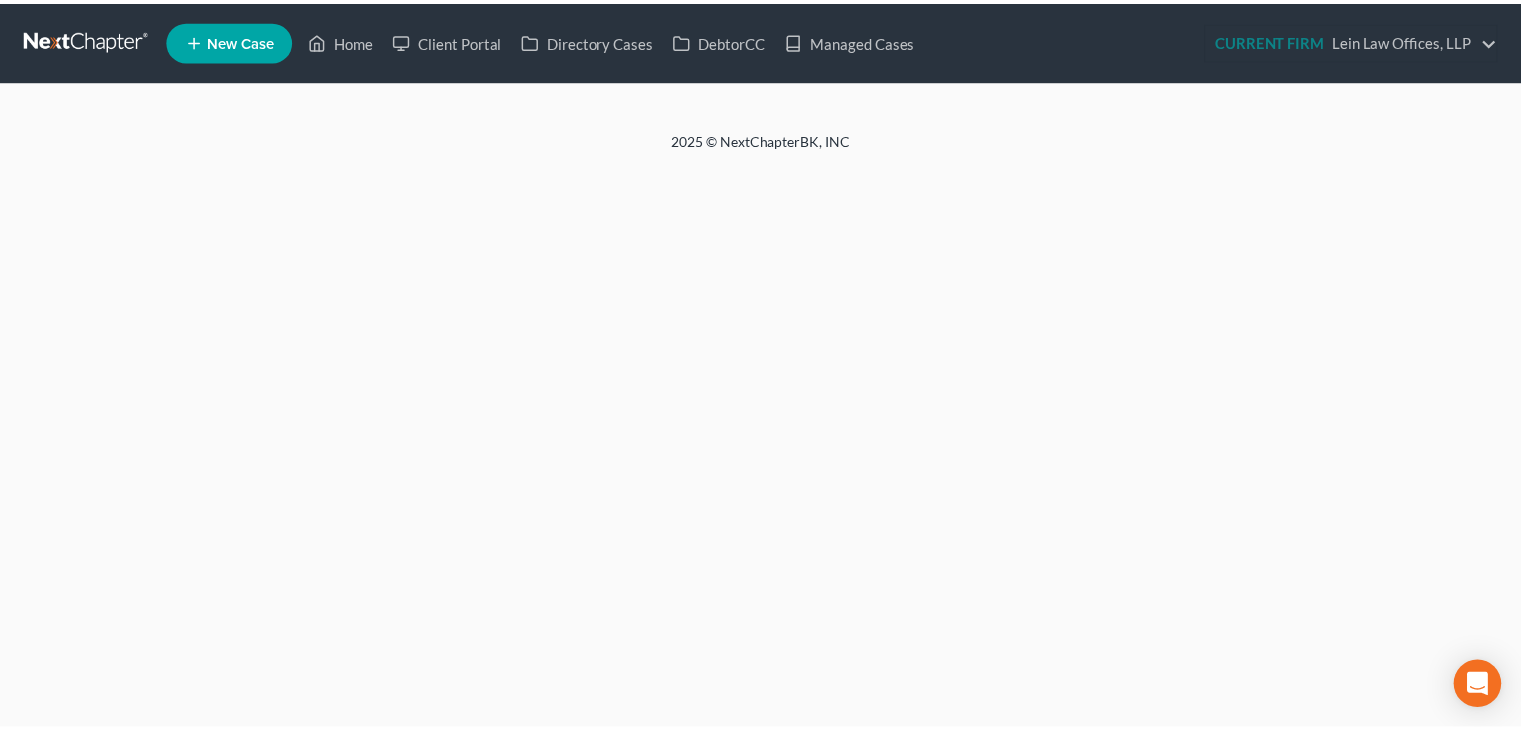 scroll, scrollTop: 0, scrollLeft: 0, axis: both 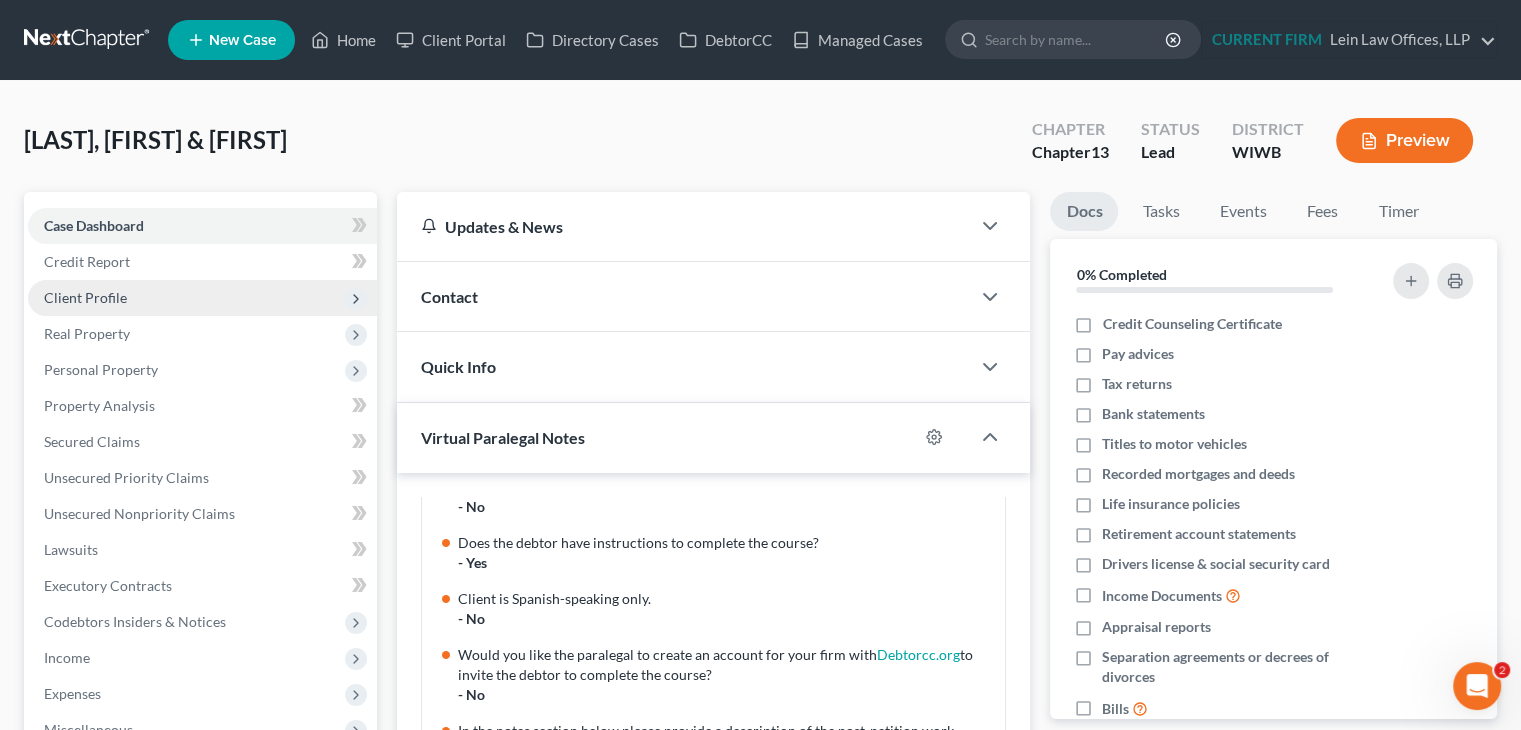 click on "Client Profile" at bounding box center (202, 298) 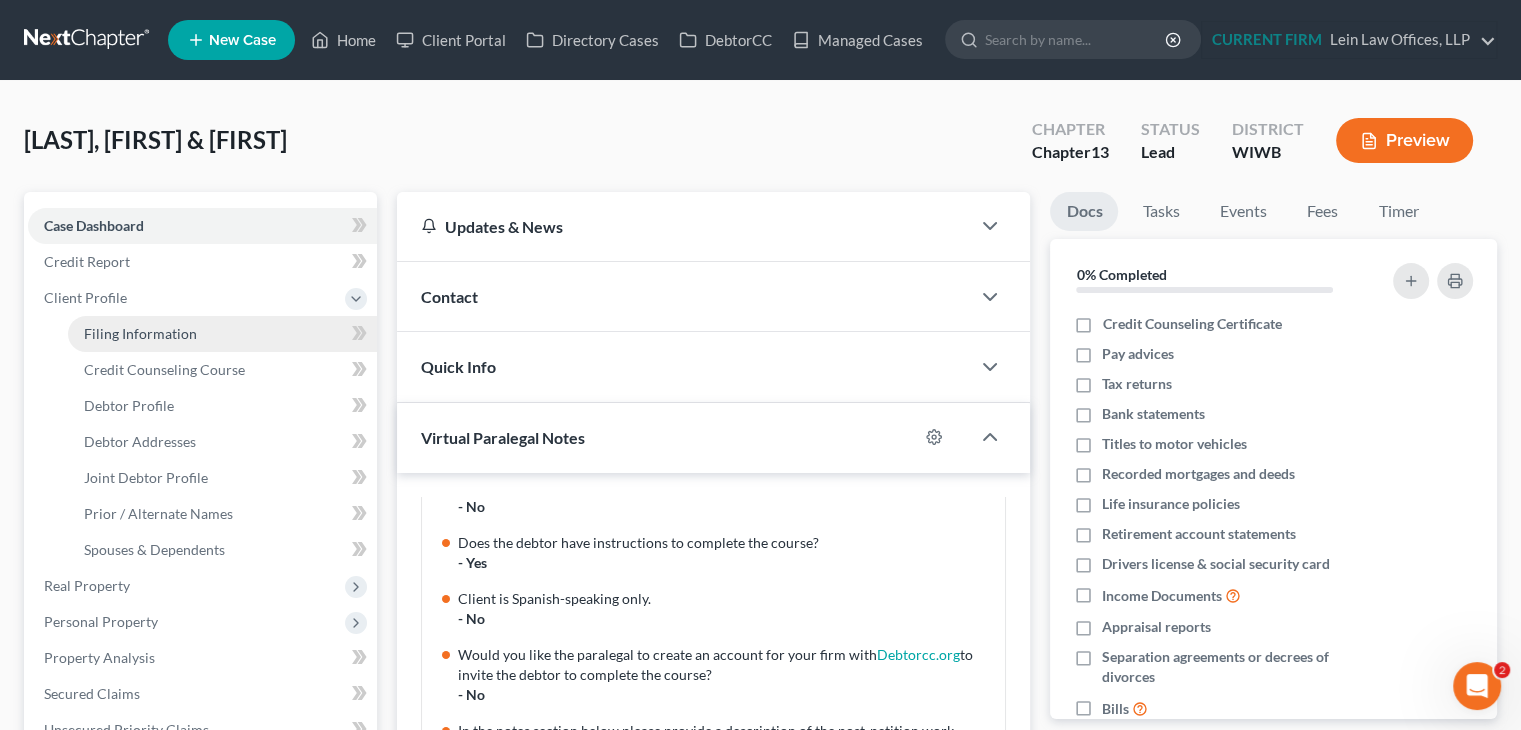 click on "Filing Information" at bounding box center [140, 333] 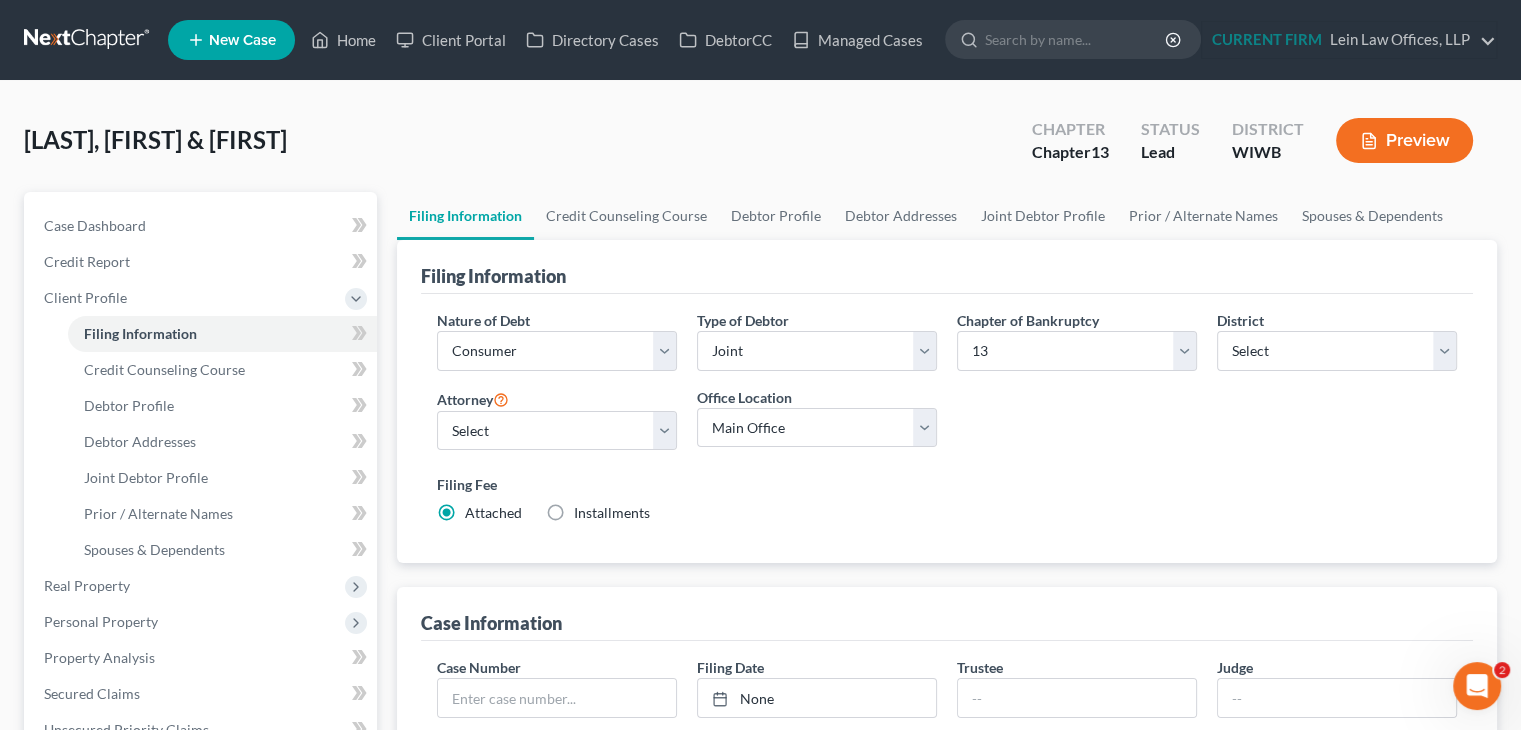 scroll, scrollTop: 638, scrollLeft: 0, axis: vertical 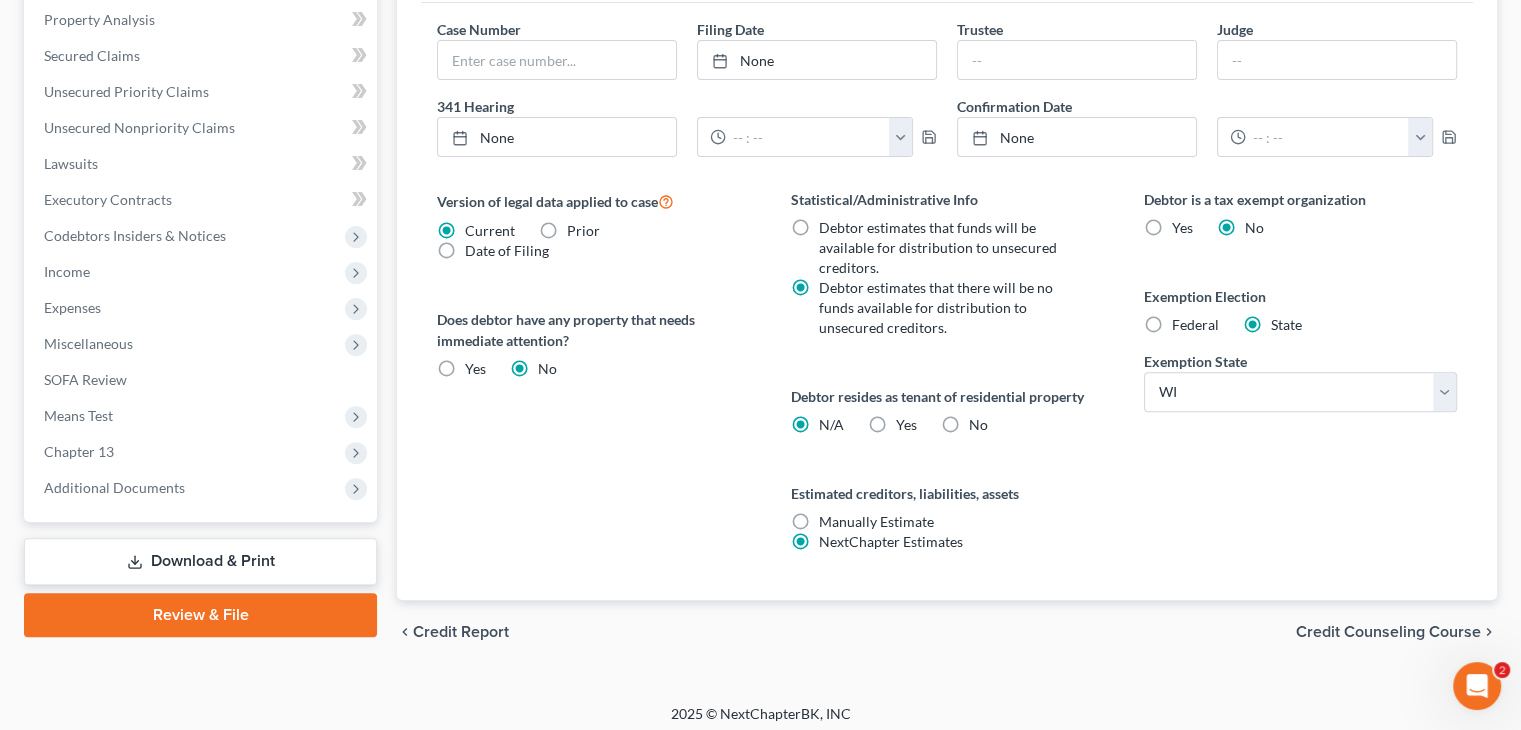click on "Federal" at bounding box center [1195, 325] 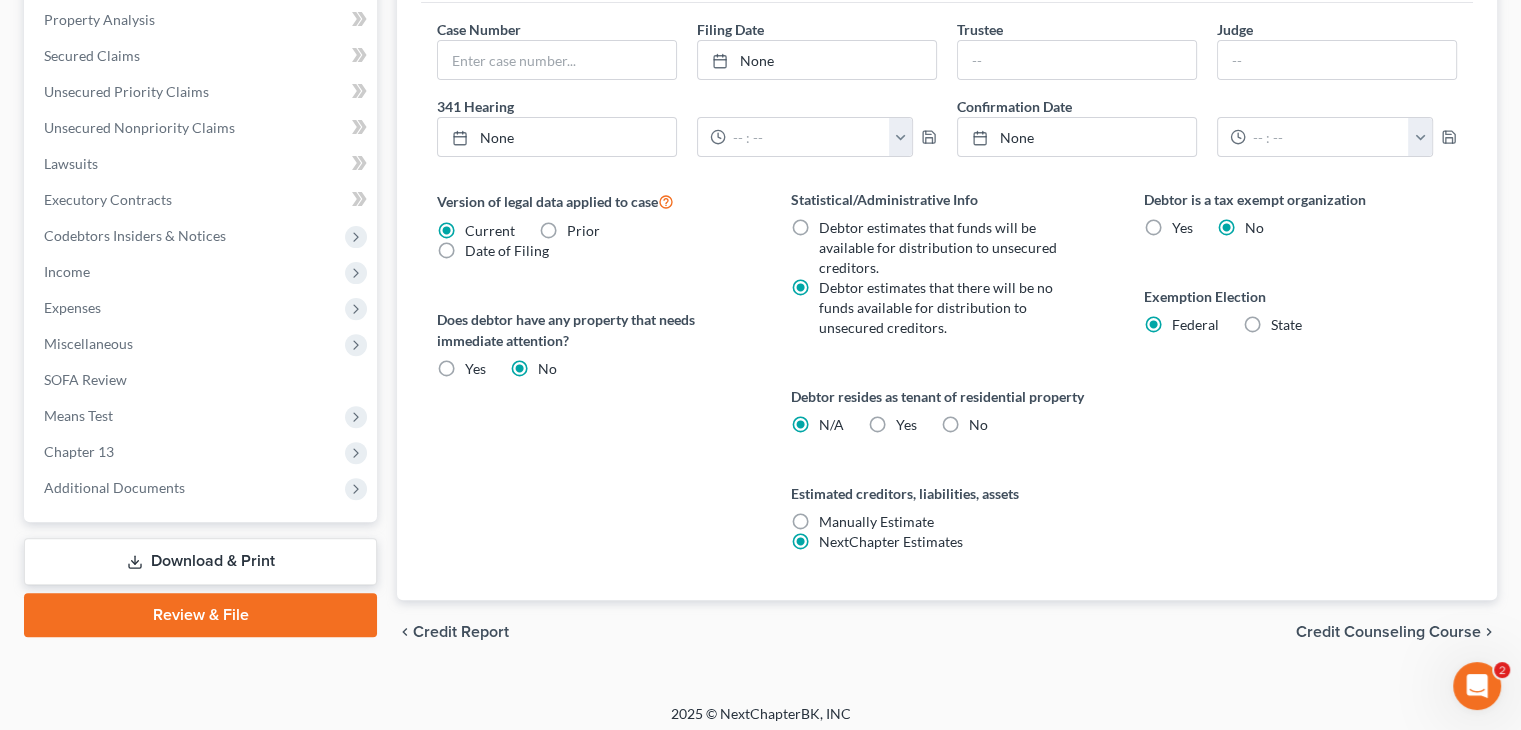 click on "State" at bounding box center (1286, 325) 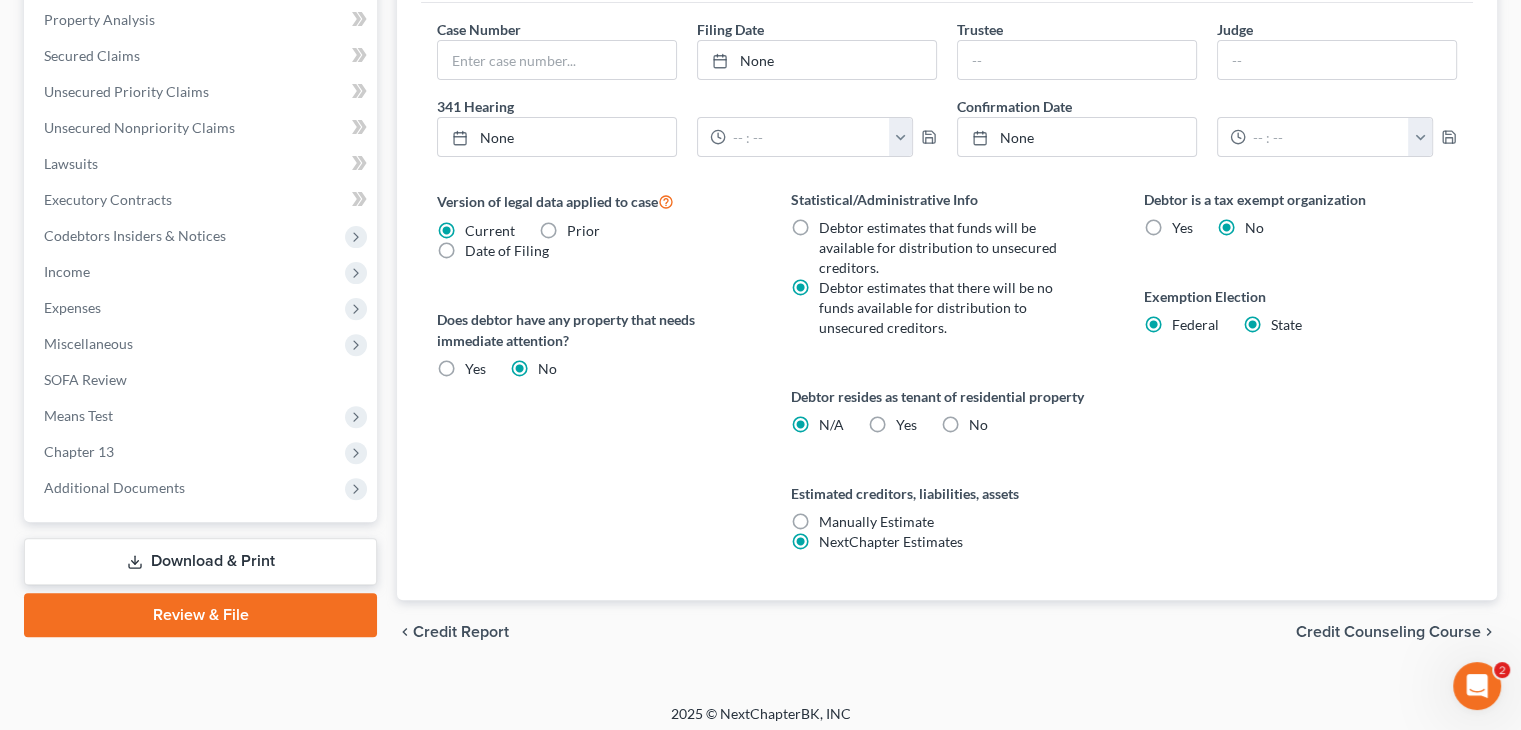 radio on "false" 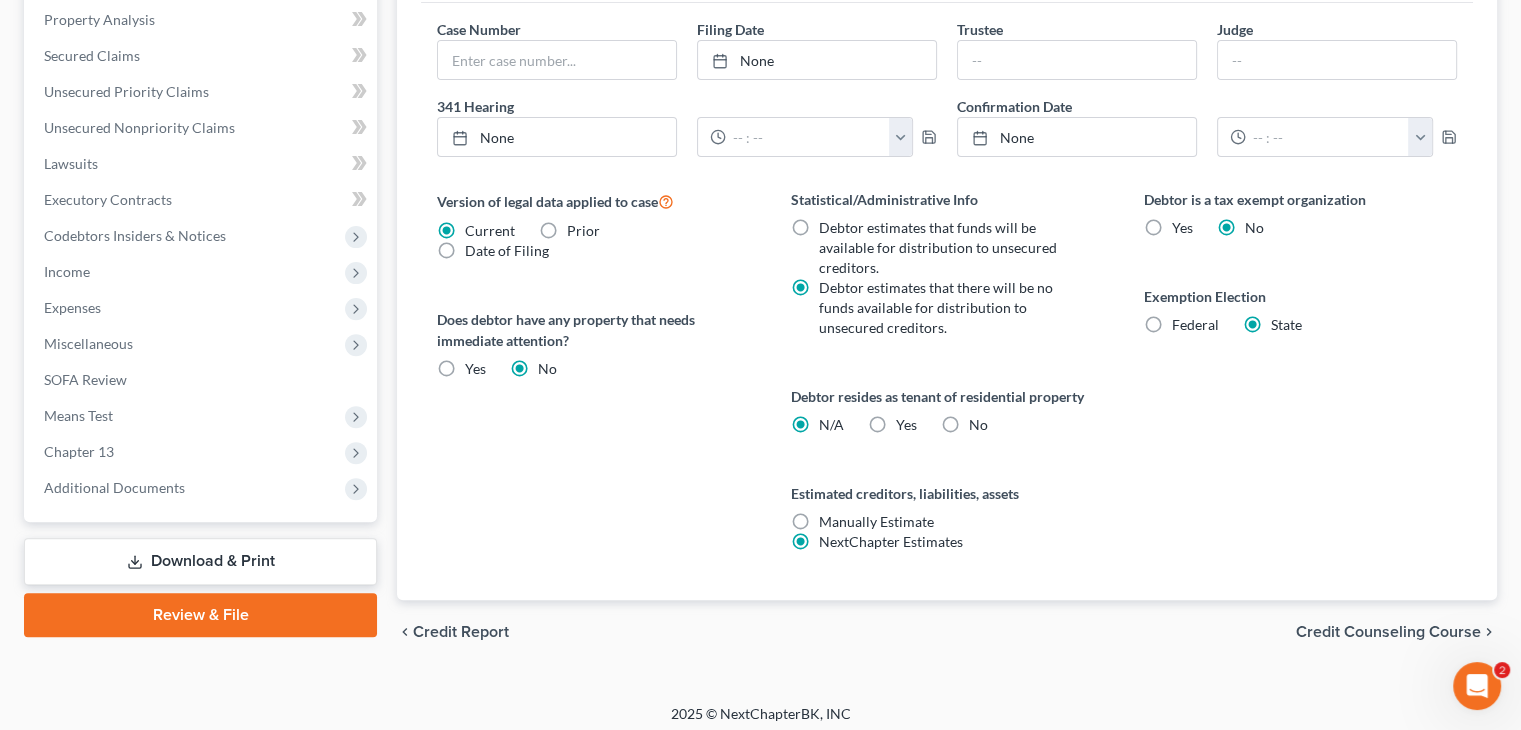 select on "52" 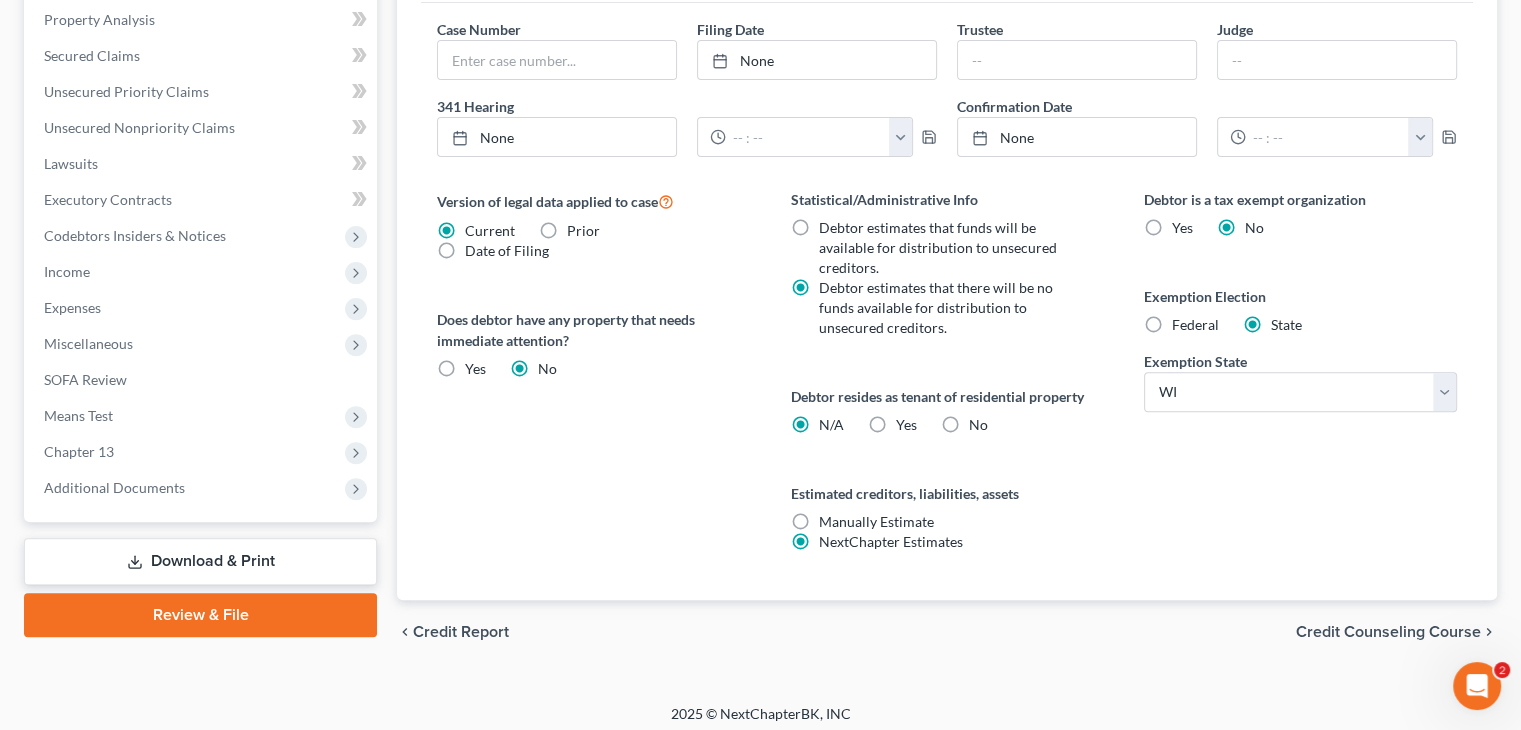 scroll, scrollTop: 0, scrollLeft: 0, axis: both 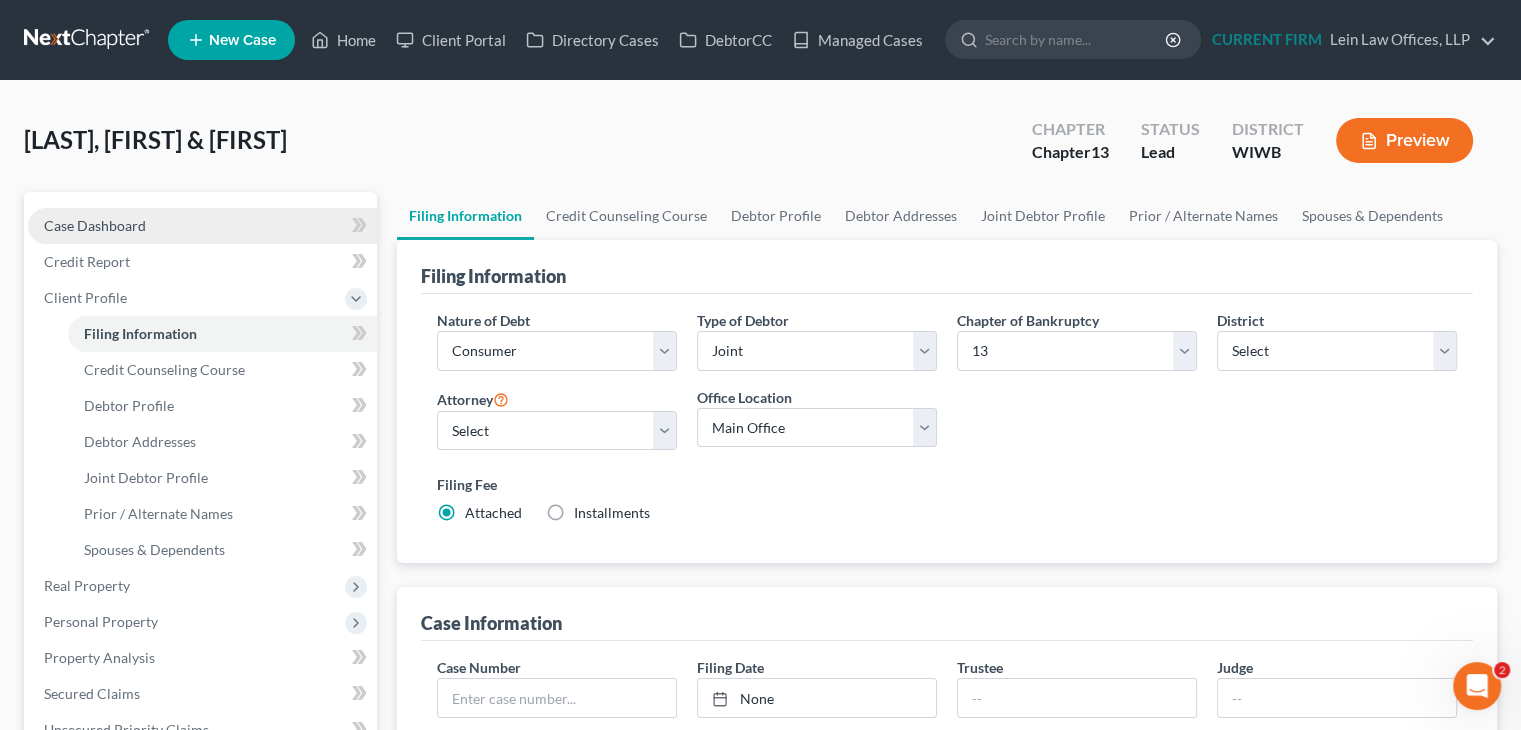 click on "Case Dashboard" at bounding box center [202, 226] 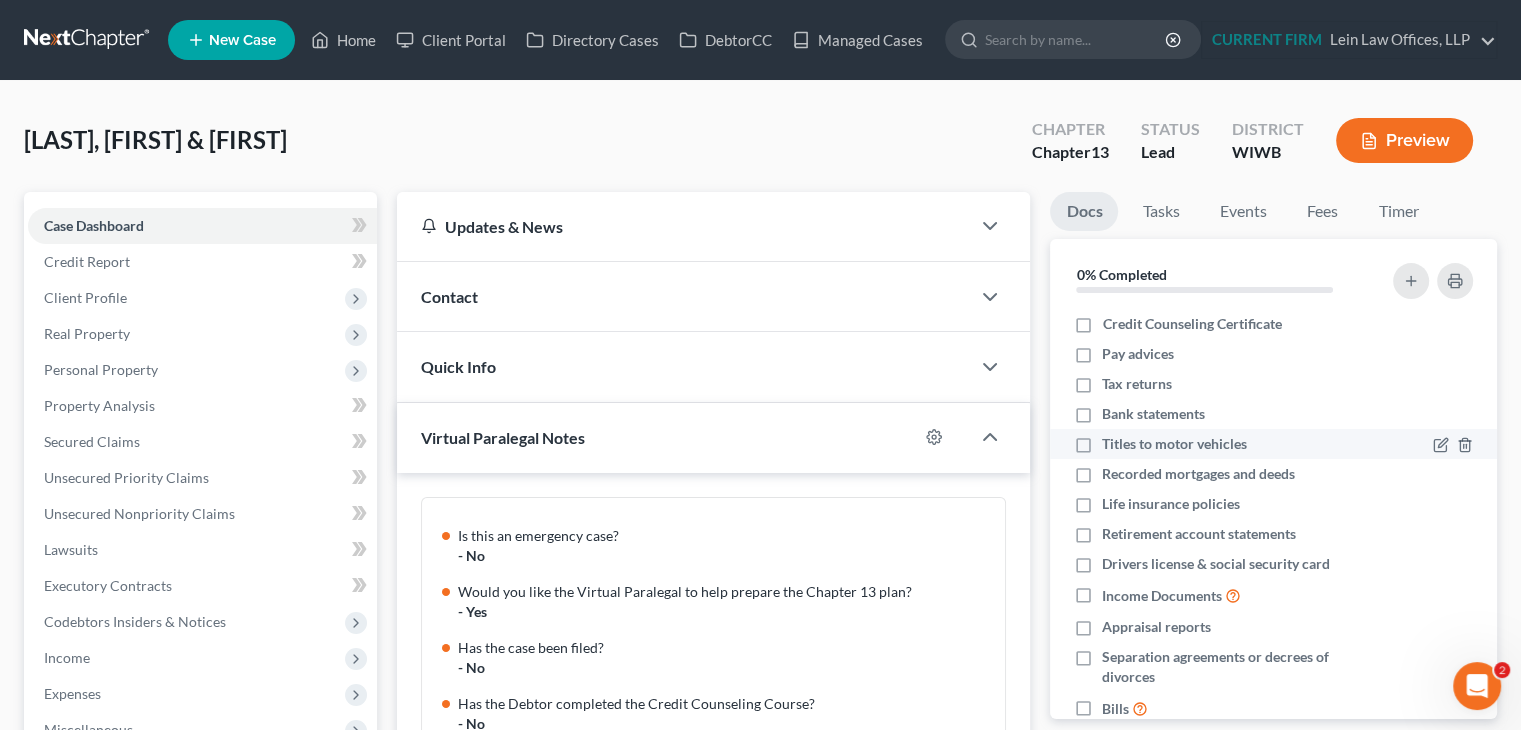 scroll, scrollTop: 217, scrollLeft: 0, axis: vertical 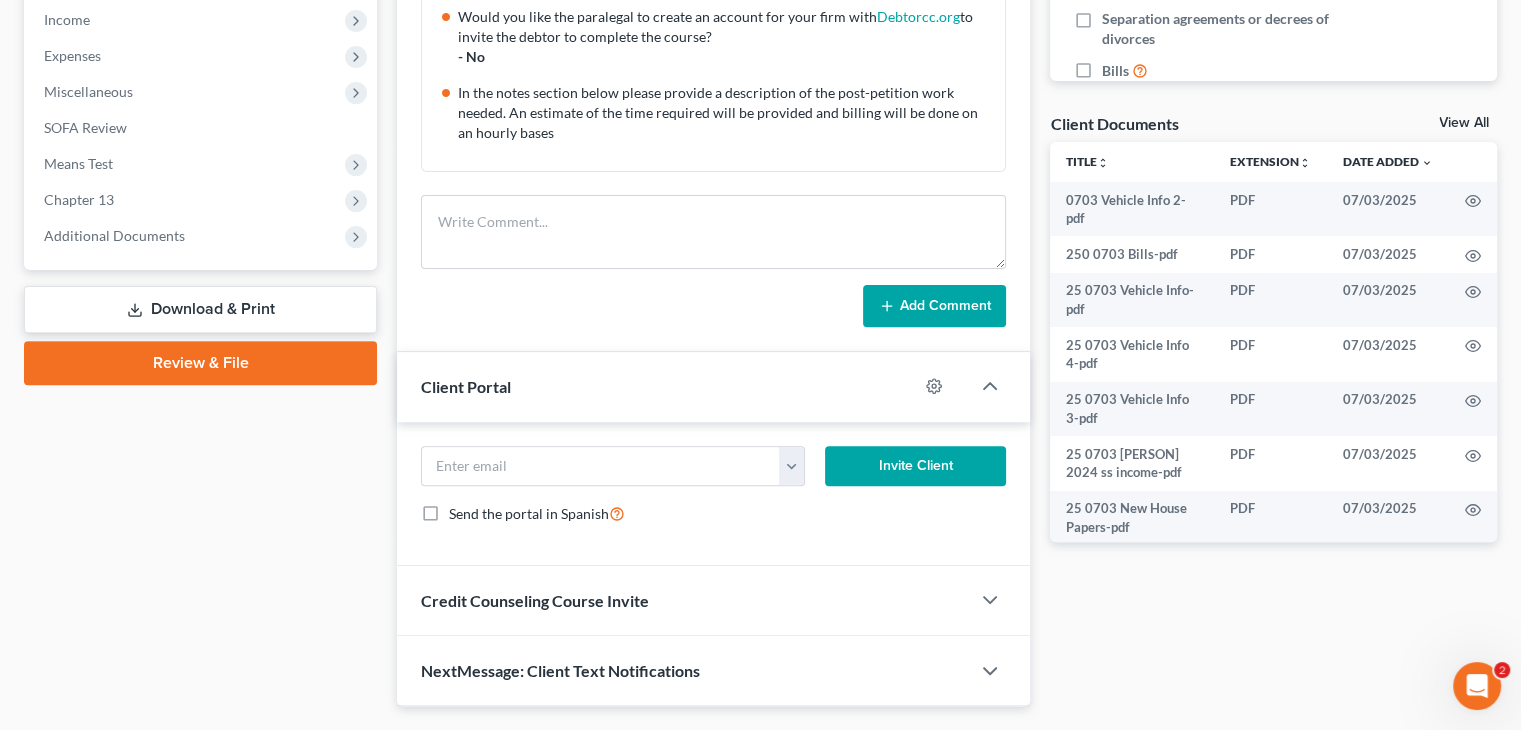 click on "Is this an emergency case? - No Would you like the Virtual Paralegal to help prepare the Chapter 13 plan? - Yes Has the case been filed? - No Has the Debtor completed the Credit Counseling Course? - No Does the debtor have instructions to complete the course? - Yes Client is Spanish-speaking only. - No Would you like the paralegal to create an account for your firm with  Debtorcc.org  to invite the debtor to complete the course? - No In the notes section below please provide a description of the post-petition work needed. An estimate of the time required will be provided and billing will be done on an hourly bases
Add Comment" at bounding box center [713, 93] 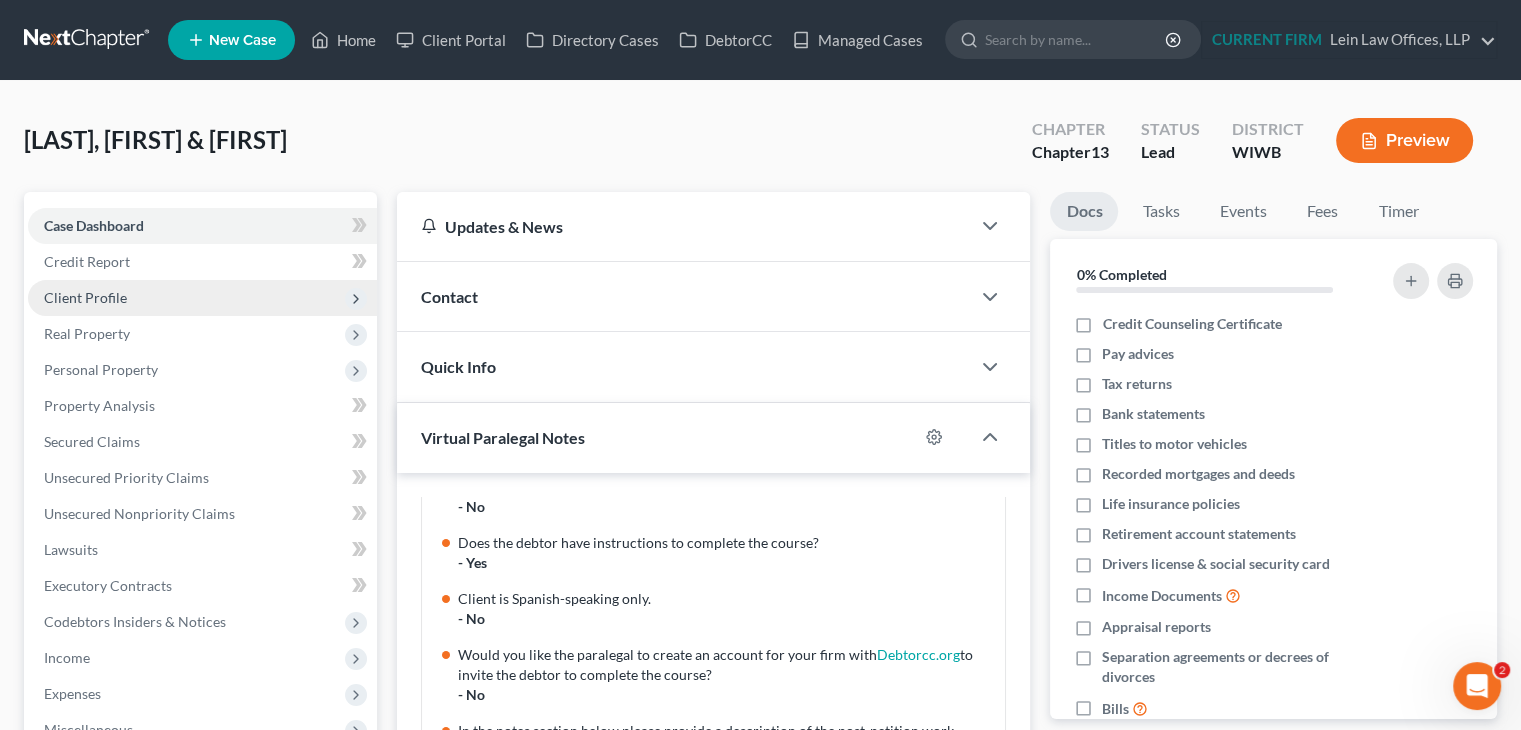 click on "Client Profile" at bounding box center [85, 297] 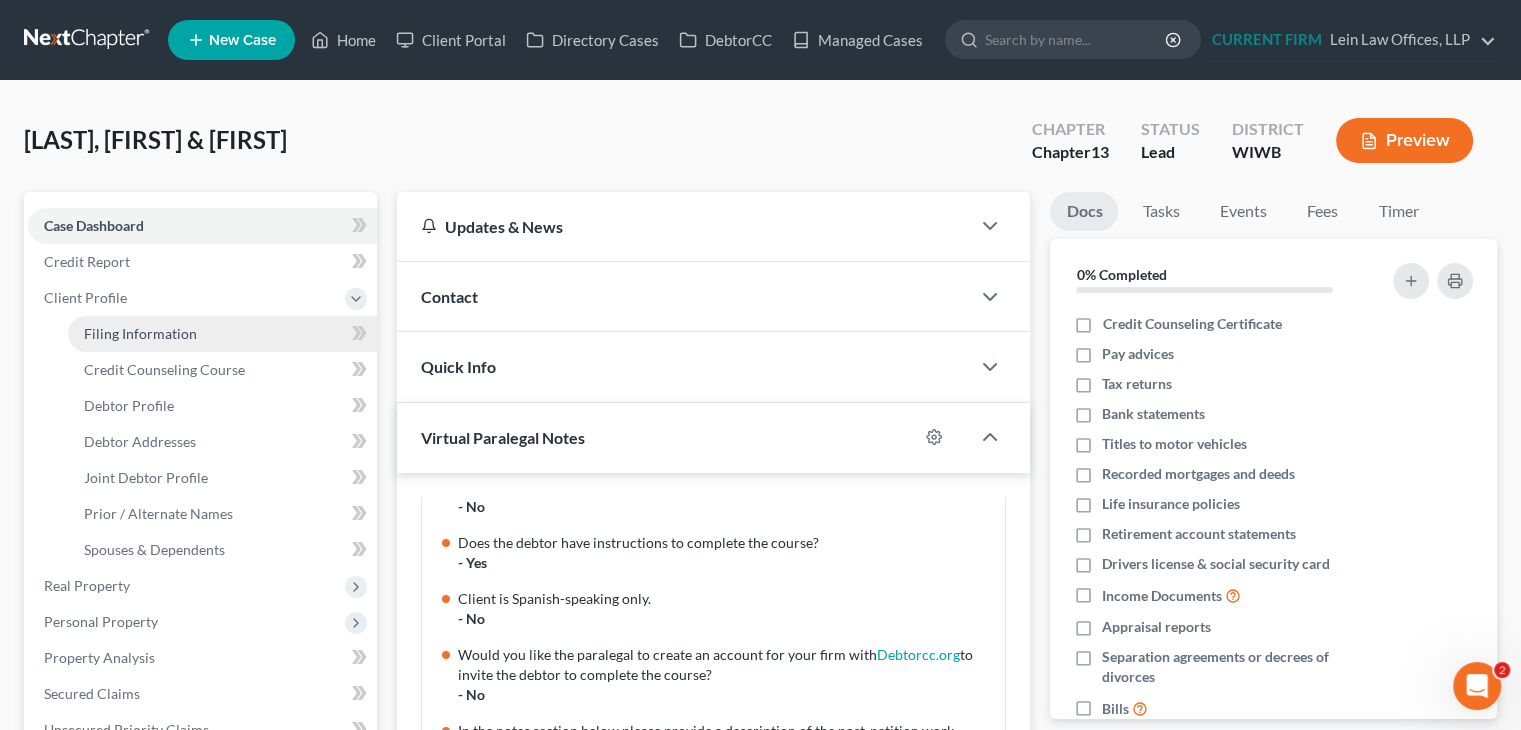 click on "Filing Information" at bounding box center (140, 333) 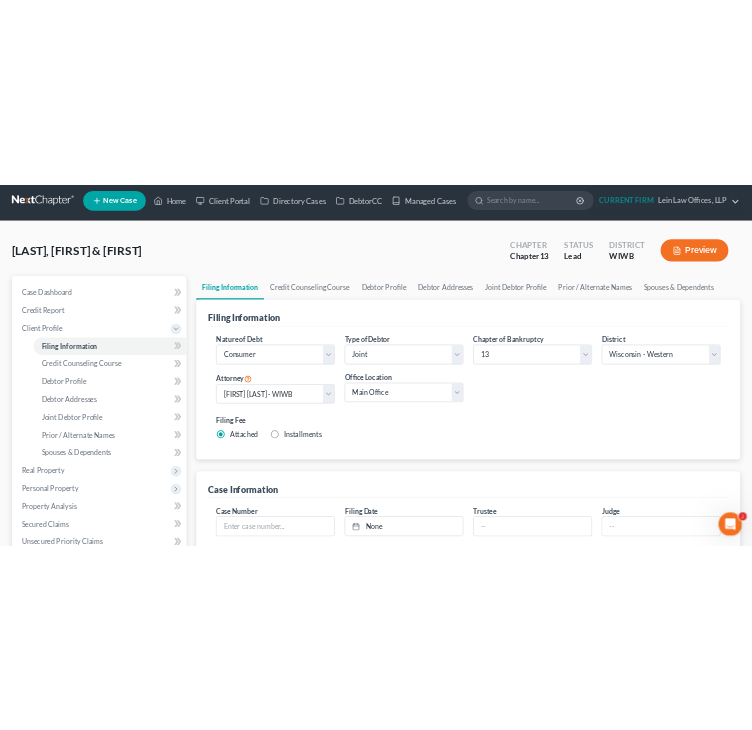 scroll, scrollTop: 0, scrollLeft: 0, axis: both 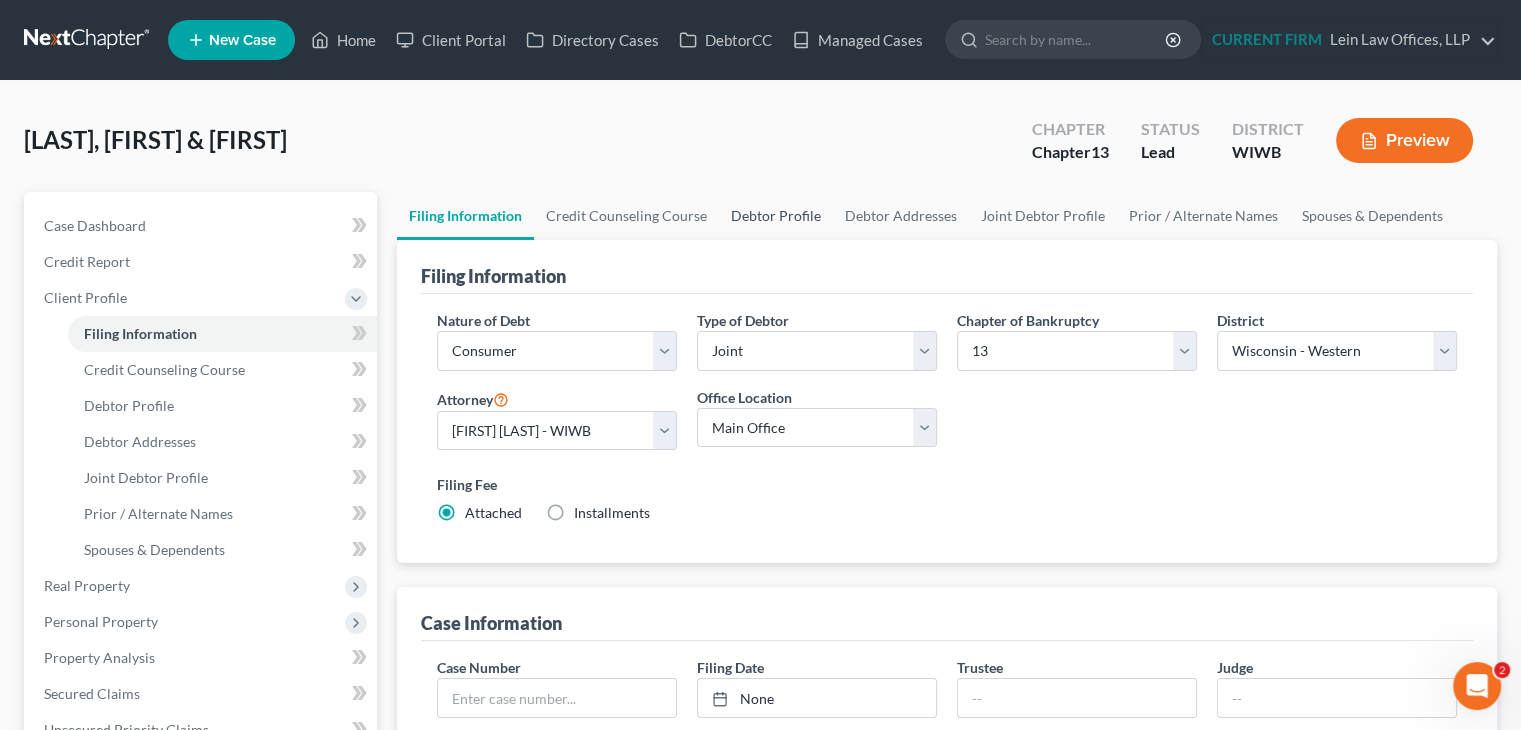 click on "Debtor Profile" at bounding box center [776, 216] 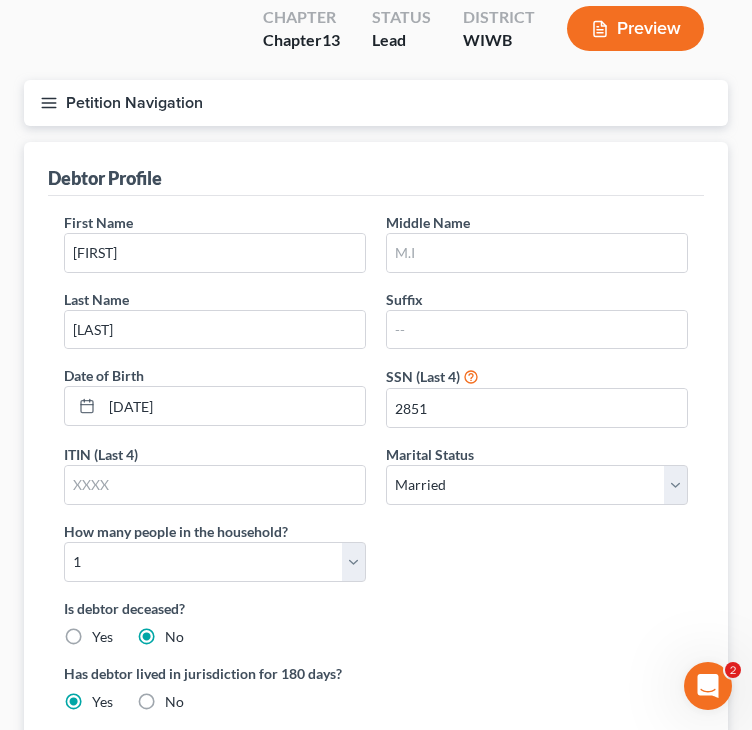 scroll, scrollTop: 200, scrollLeft: 0, axis: vertical 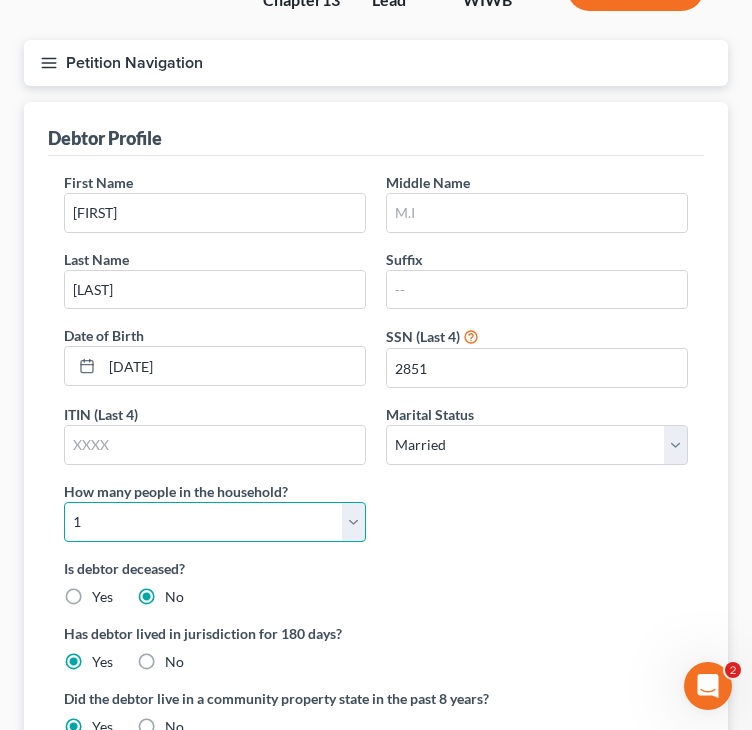 click on "Select 1 2 3 4 5 6 7 8 9 10 11 12 13 14 15 16 17 18 19 20" at bounding box center [215, 522] 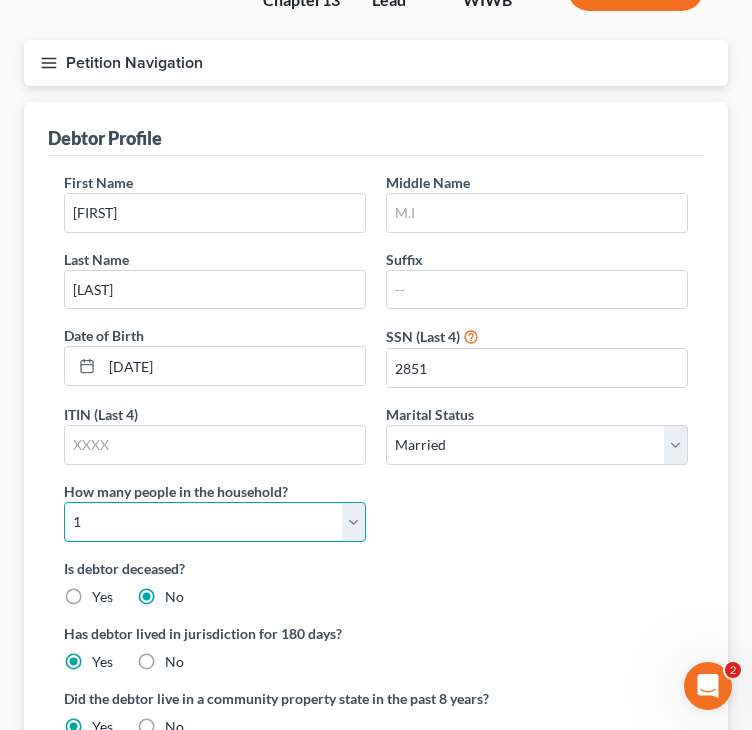 select on "1" 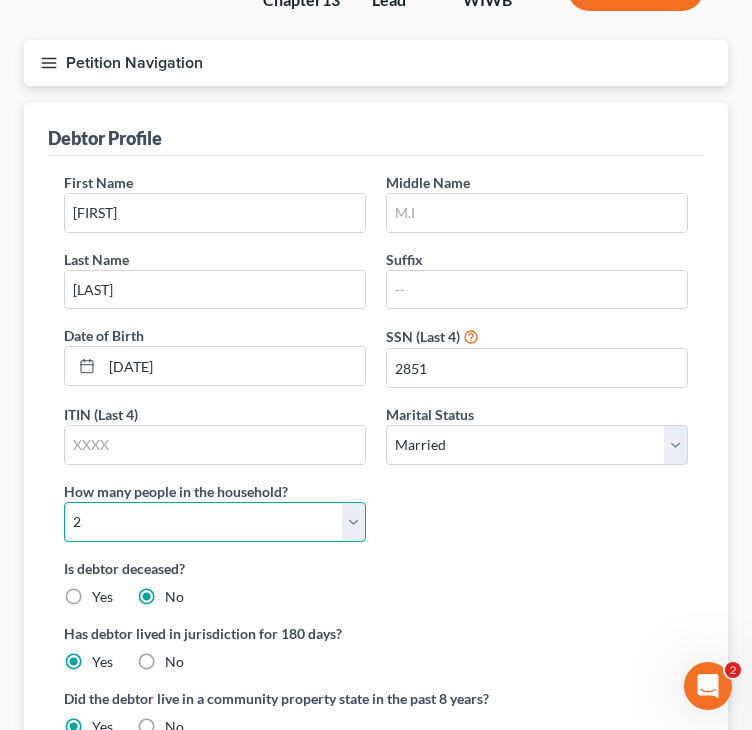 click on "Select 1 2 3 4 5 6 7 8 9 10 11 12 13 14 15 16 17 18 19 20" at bounding box center (215, 522) 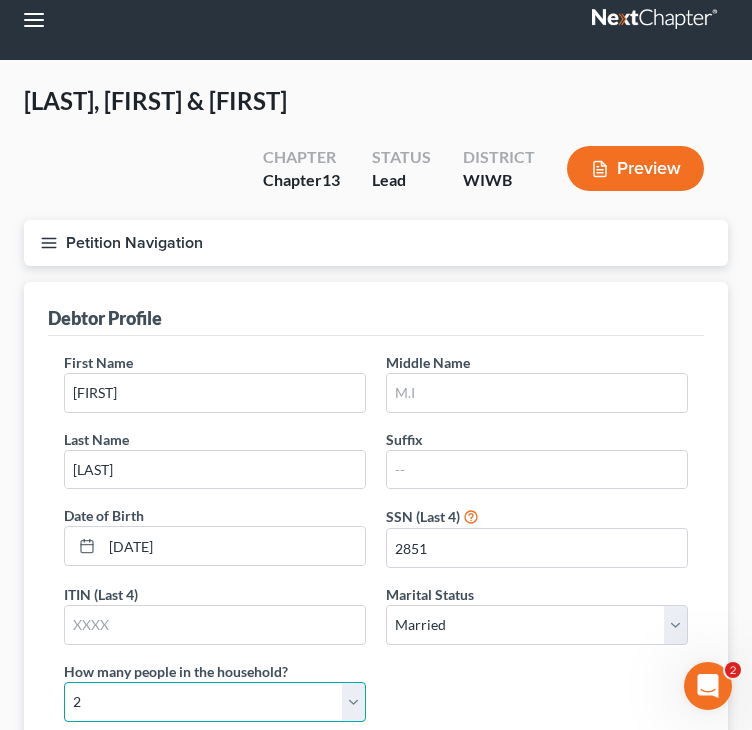 scroll, scrollTop: 0, scrollLeft: 0, axis: both 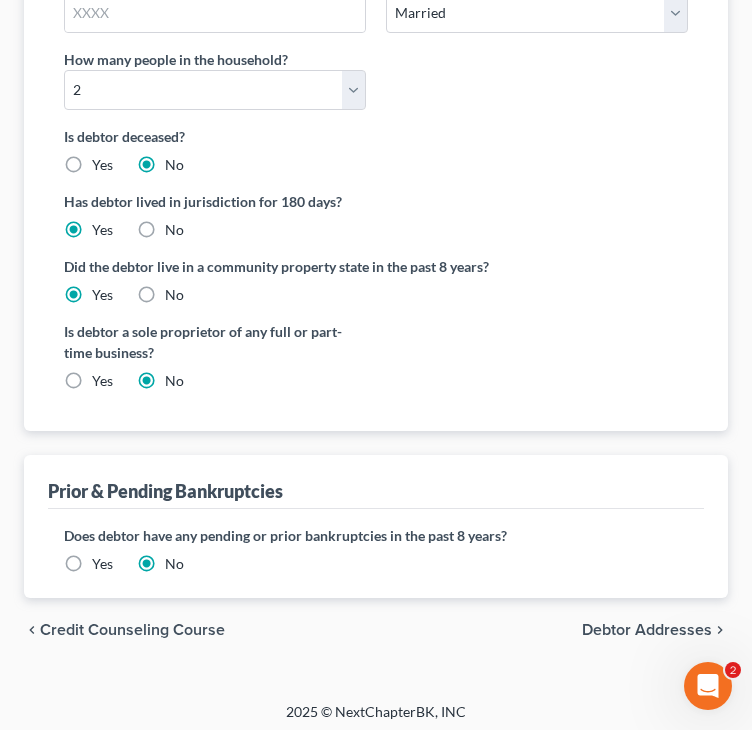 click on "Debtor Addresses" at bounding box center (647, 630) 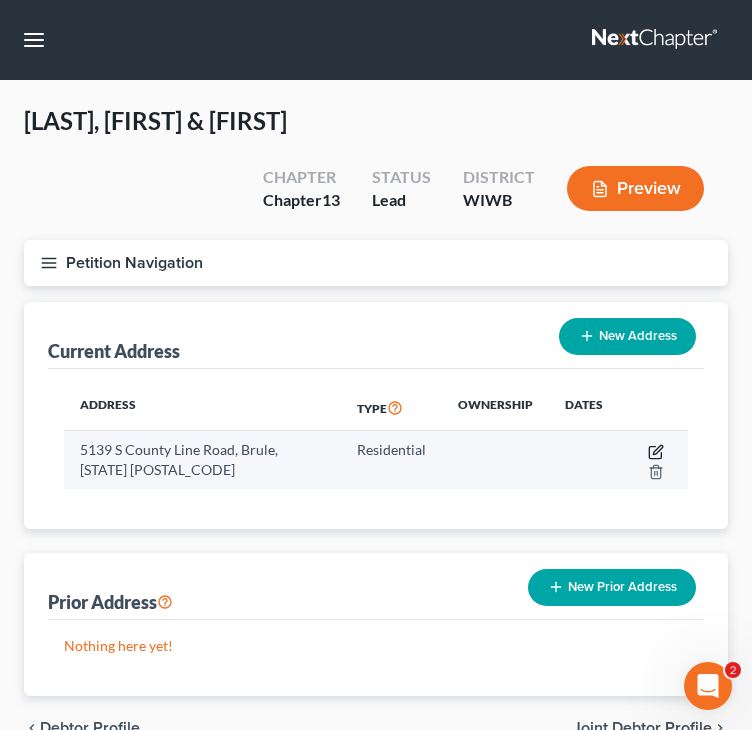 click 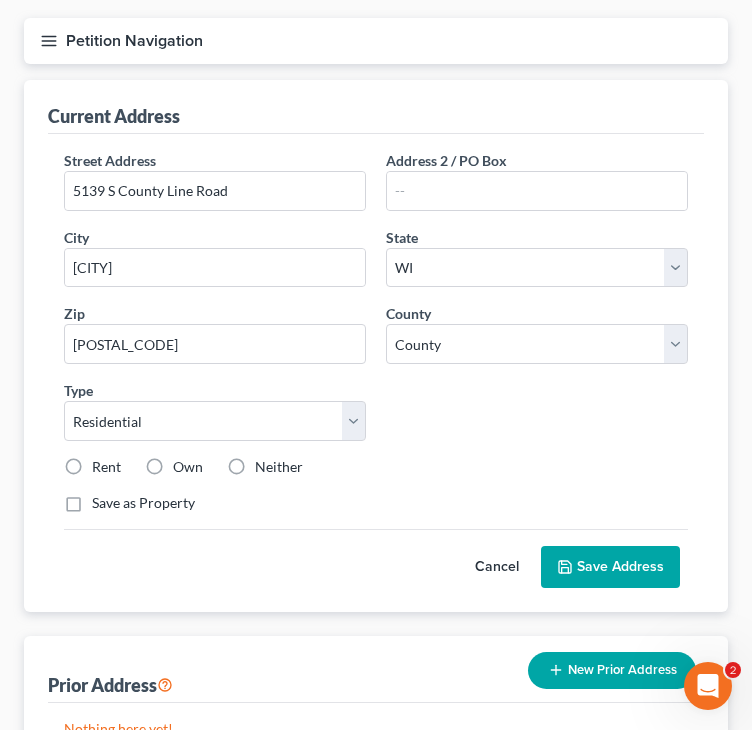 scroll, scrollTop: 240, scrollLeft: 0, axis: vertical 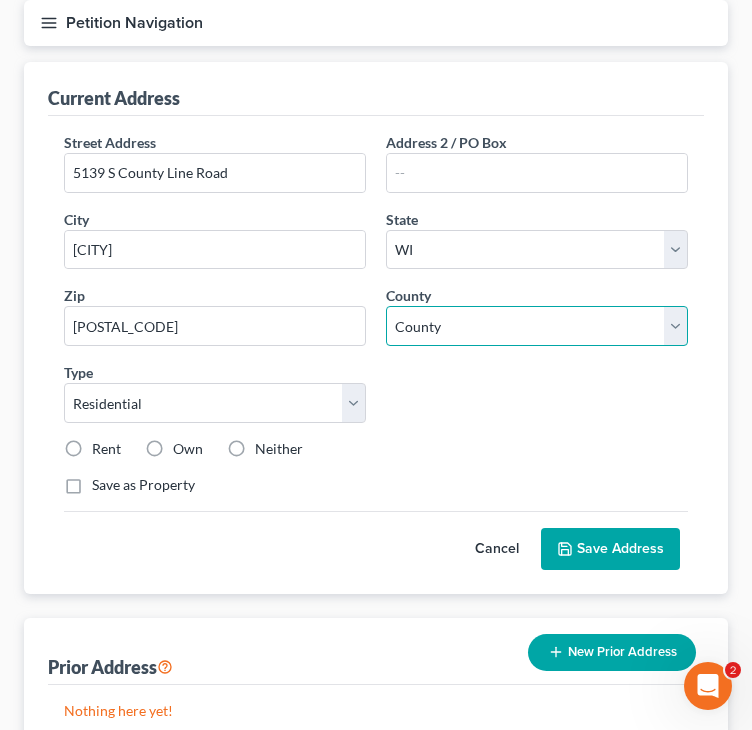 click on "County Adams County Ashland County Barron County Bayfield County Brown County Buffalo County Burnett County Calumet County Chippewa County Clark County Columbia County Crawford County Dane County Dodge County Door County Douglas County Dunn County Eau Claire County Florence County Fond du Lac County Forest County Grant County Green County Green Lake County Iowa County Iron County Jackson County Jefferson County Juneau County Kenosha County Kewaunee County La Crosse County Lafayette County Langlade County Lincoln County Manitowoc County Marathon County Marinette County Marquette County Menominee County Milwaukee County Monroe County Oconto County Oneida County Outagamie County Ozaukee County Pepin County Pierce County Polk County Portage County Price County Racine County Richland County Rock County Rusk County Sauk County Sawyer County Shawano County Sheboygan County St. Croix County Taylor County Trempealeau County Vernon County Vilas County Walworth County Washburn County Washington County Waukesha County" at bounding box center [537, 326] 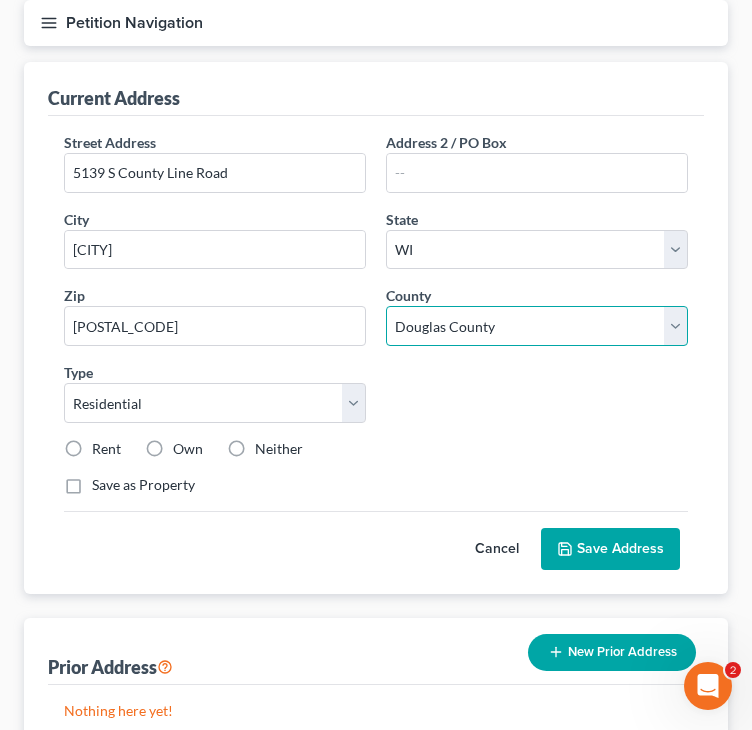 click on "County Adams County Ashland County Barron County Bayfield County Brown County Buffalo County Burnett County Calumet County Chippewa County Clark County Columbia County Crawford County Dane County Dodge County Door County Douglas County Dunn County Eau Claire County Florence County Fond du Lac County Forest County Grant County Green County Green Lake County Iowa County Iron County Jackson County Jefferson County Juneau County Kenosha County Kewaunee County La Crosse County Lafayette County Langlade County Lincoln County Manitowoc County Marathon County Marinette County Marquette County Menominee County Milwaukee County Monroe County Oconto County Oneida County Outagamie County Ozaukee County Pepin County Pierce County Polk County Portage County Price County Racine County Richland County Rock County Rusk County Sauk County Sawyer County Shawano County Sheboygan County St. Croix County Taylor County Trempealeau County Vernon County Vilas County Walworth County Washburn County Washington County Waukesha County" at bounding box center [537, 326] 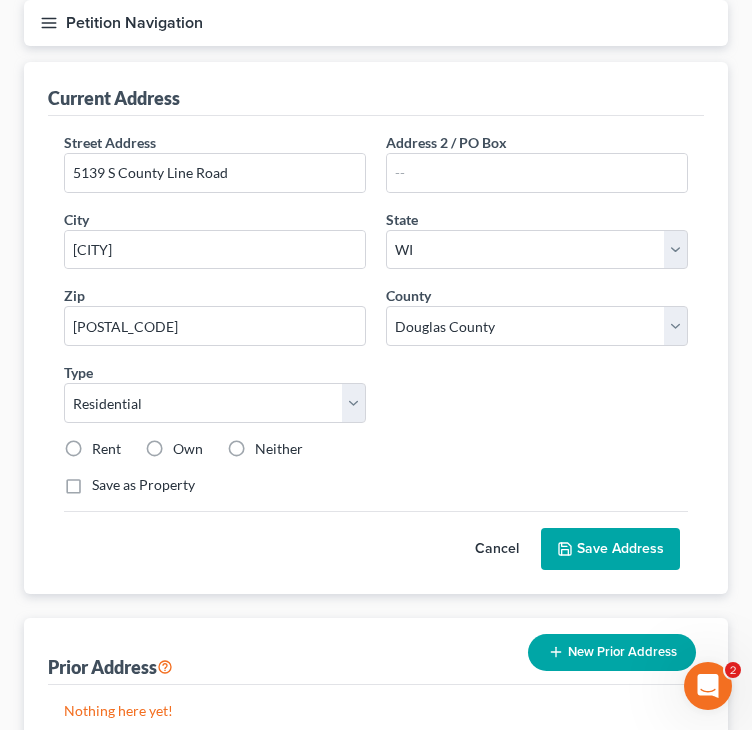 click on "Own" at bounding box center [188, 449] 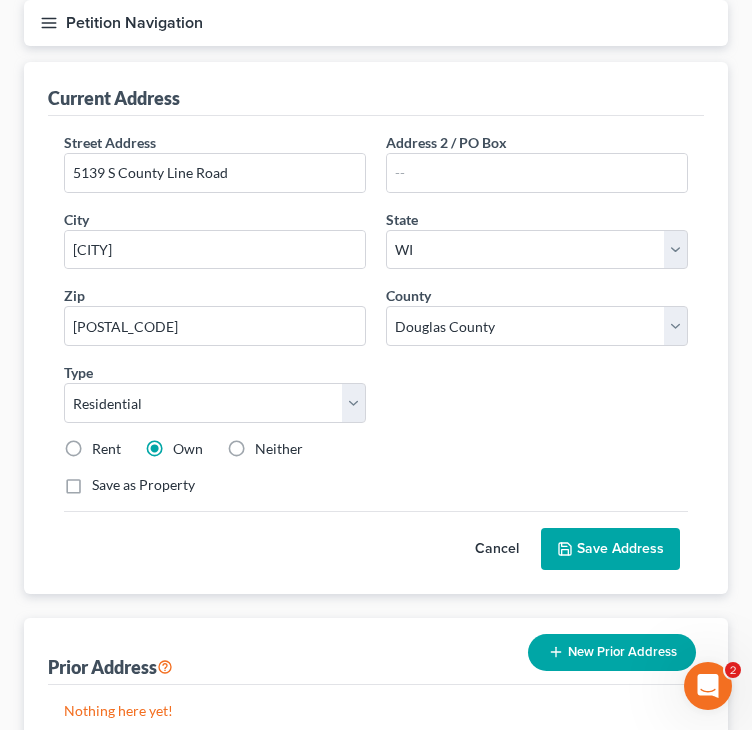 click on "Save Address" at bounding box center [610, 549] 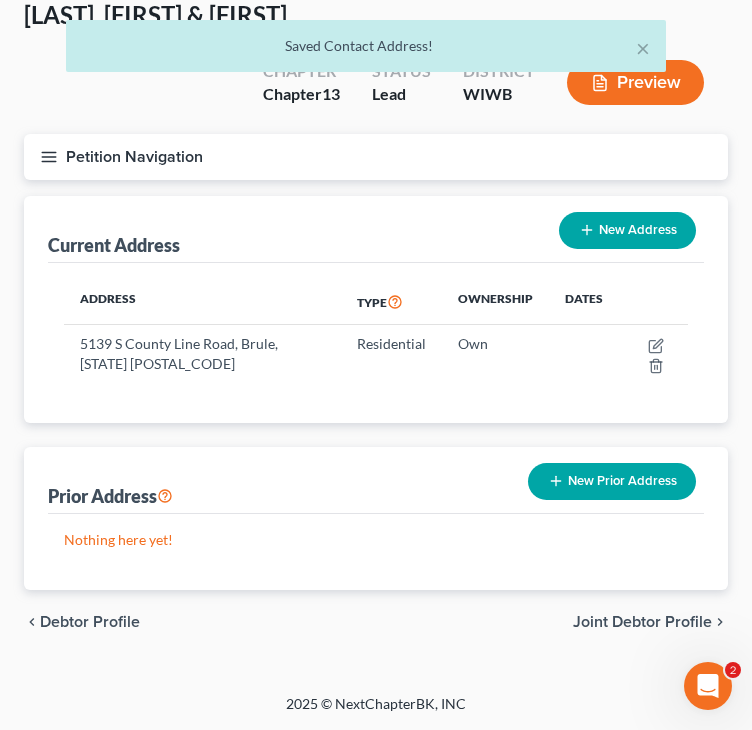 scroll, scrollTop: 104, scrollLeft: 0, axis: vertical 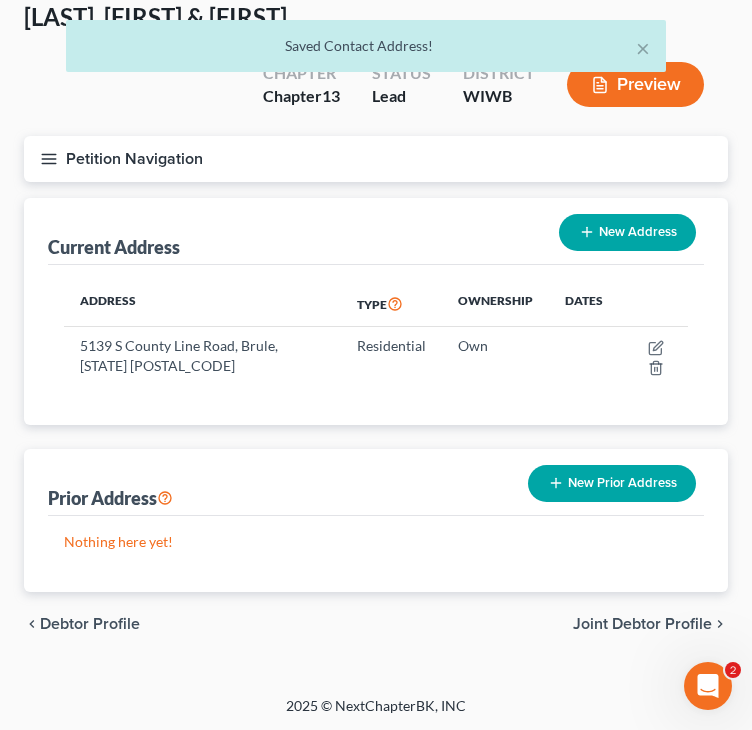 click on "Joint Debtor Profile" at bounding box center (642, 624) 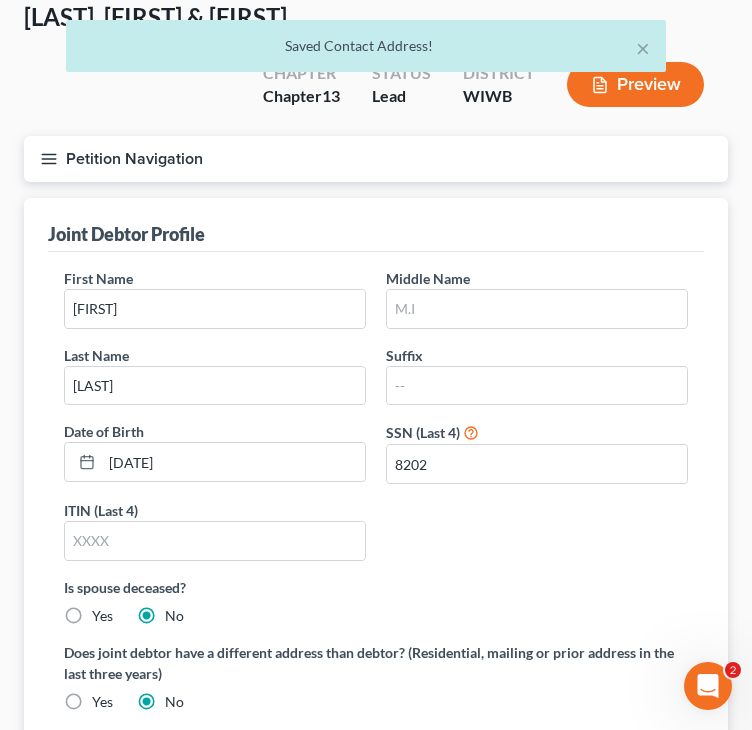 scroll, scrollTop: 0, scrollLeft: 0, axis: both 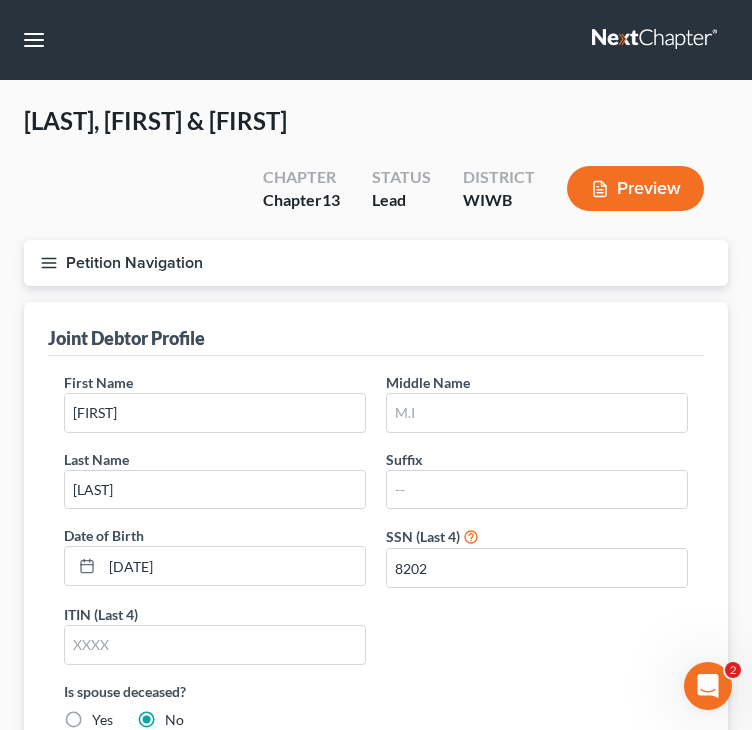 click on "Middle Name" at bounding box center [428, 382] 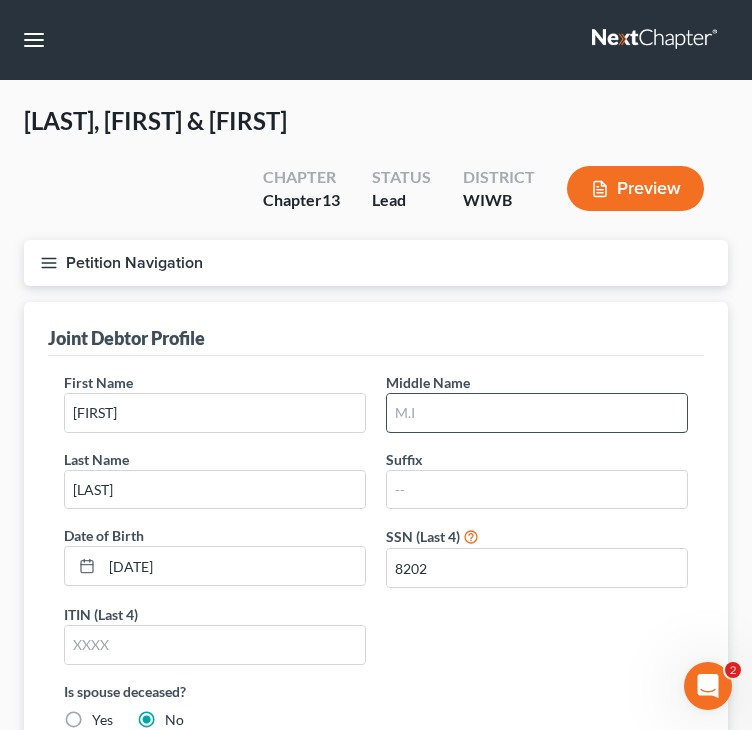 click at bounding box center [537, 413] 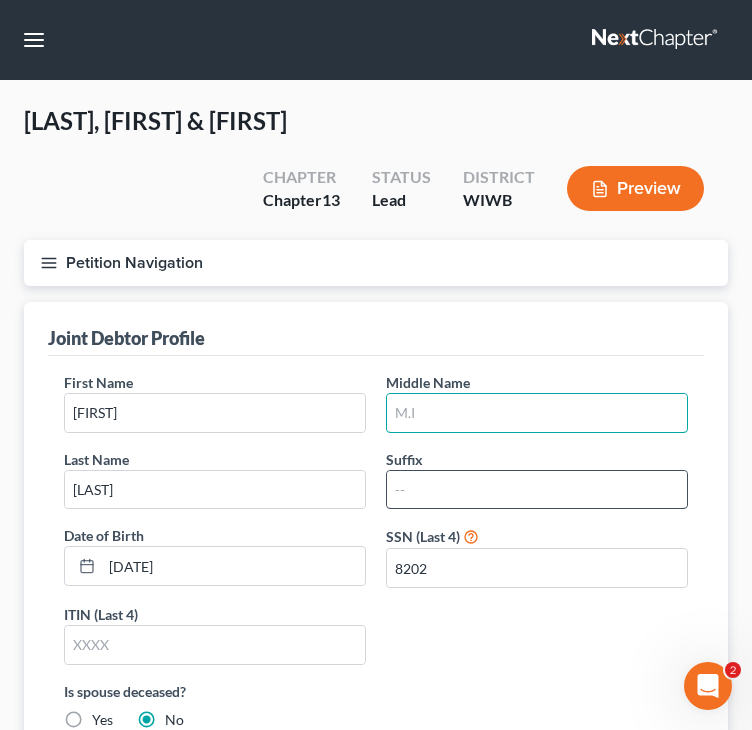 type on "M" 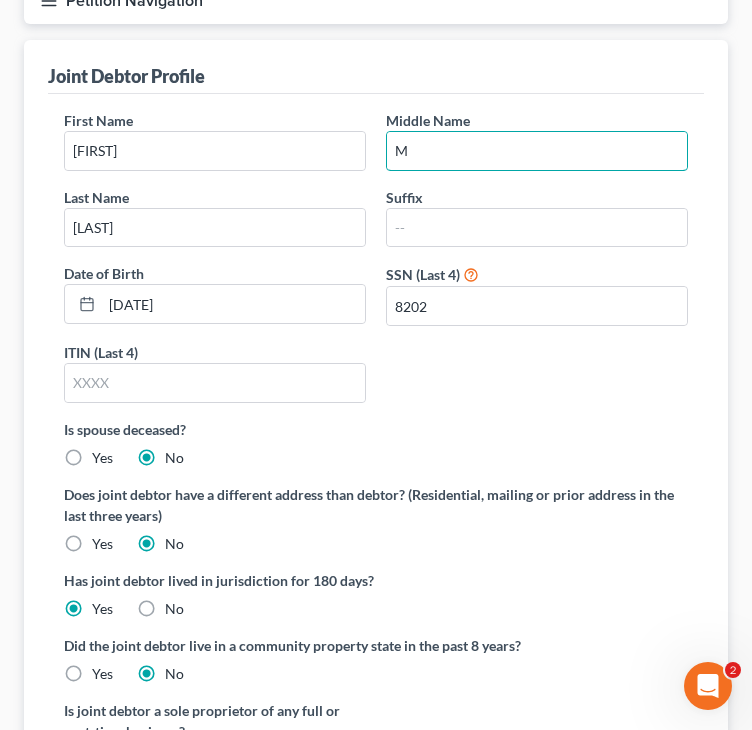 scroll, scrollTop: 280, scrollLeft: 0, axis: vertical 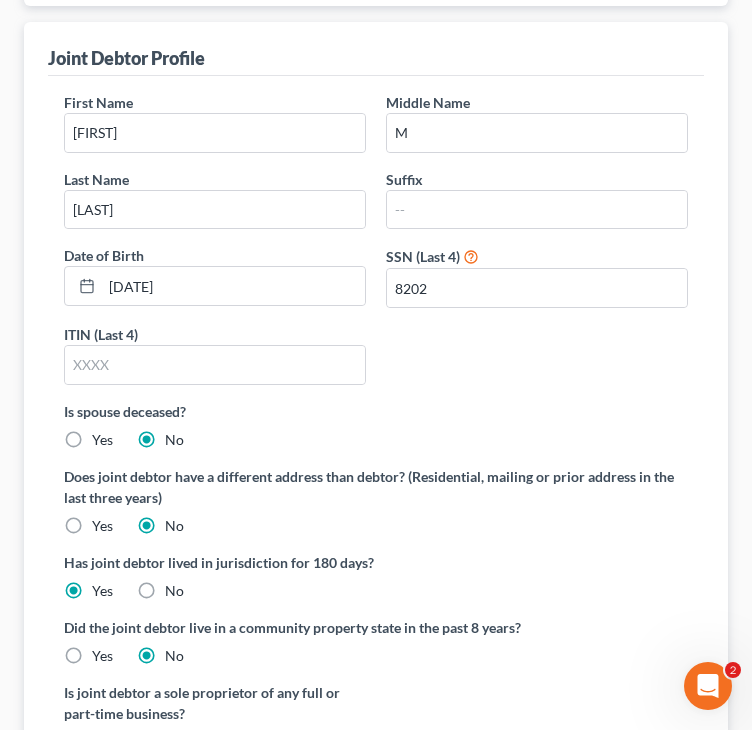 click on "Yes" at bounding box center (102, 656) 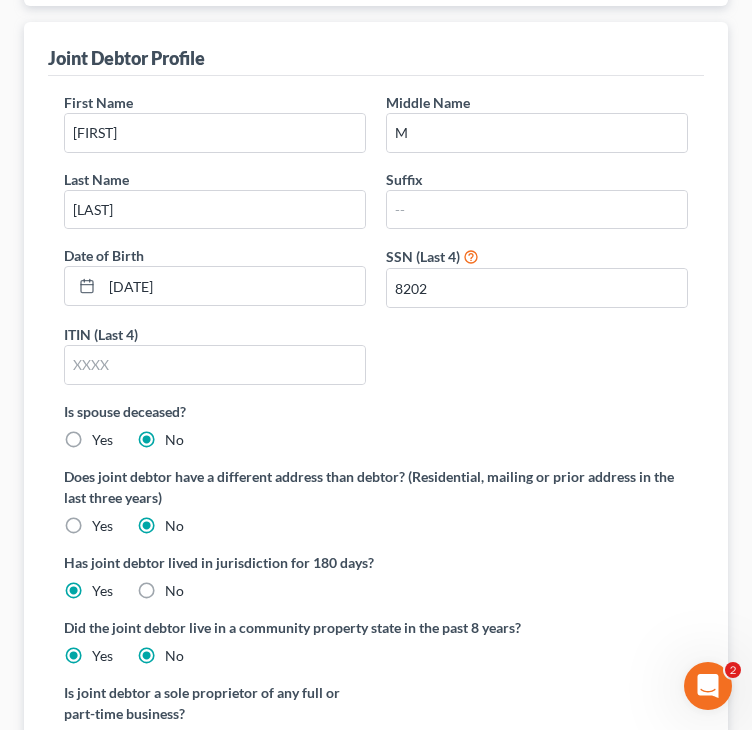 radio on "false" 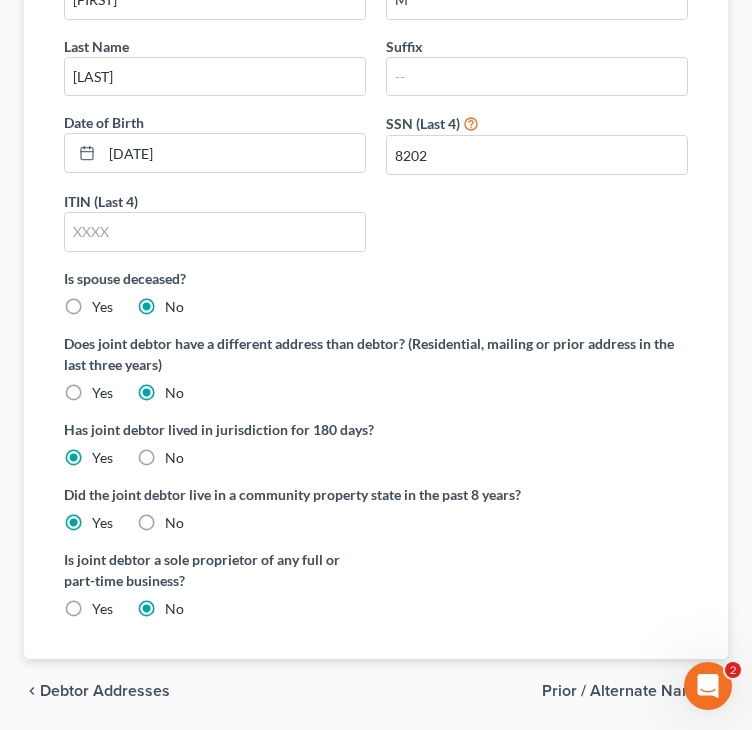scroll, scrollTop: 453, scrollLeft: 0, axis: vertical 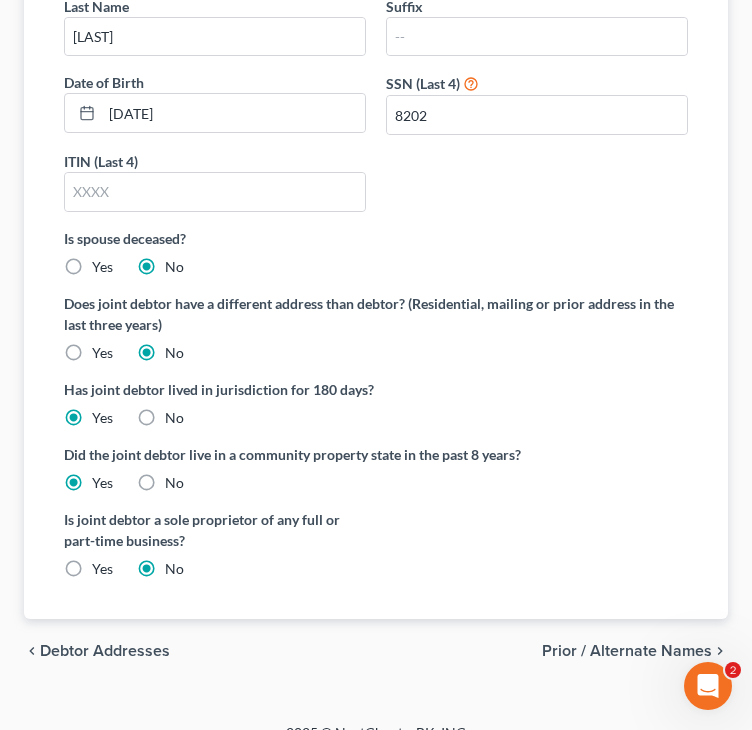 click on "Prior / Alternate Names" at bounding box center (627, 651) 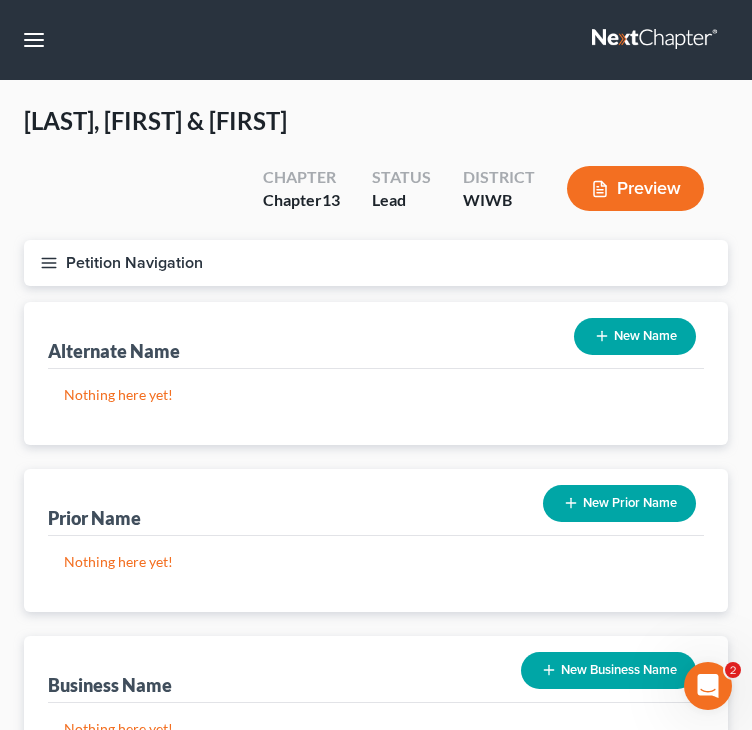 scroll, scrollTop: 354, scrollLeft: 0, axis: vertical 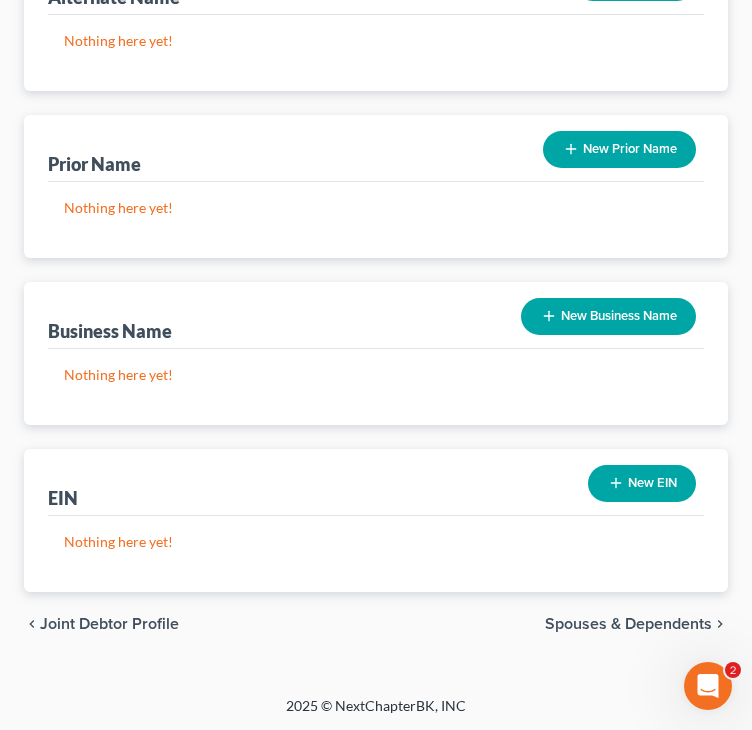 click on "Joint Debtor Profile" at bounding box center [109, 624] 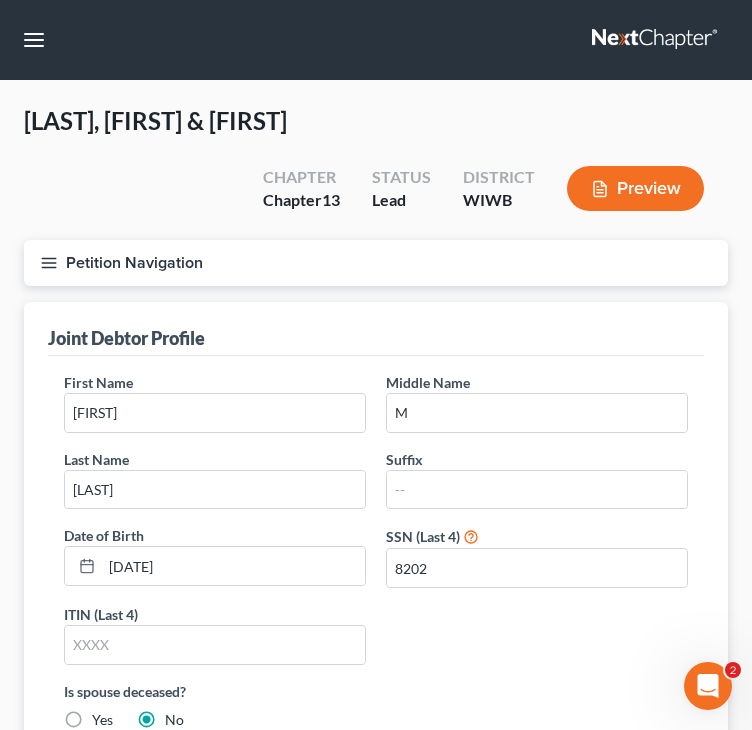 scroll, scrollTop: 480, scrollLeft: 0, axis: vertical 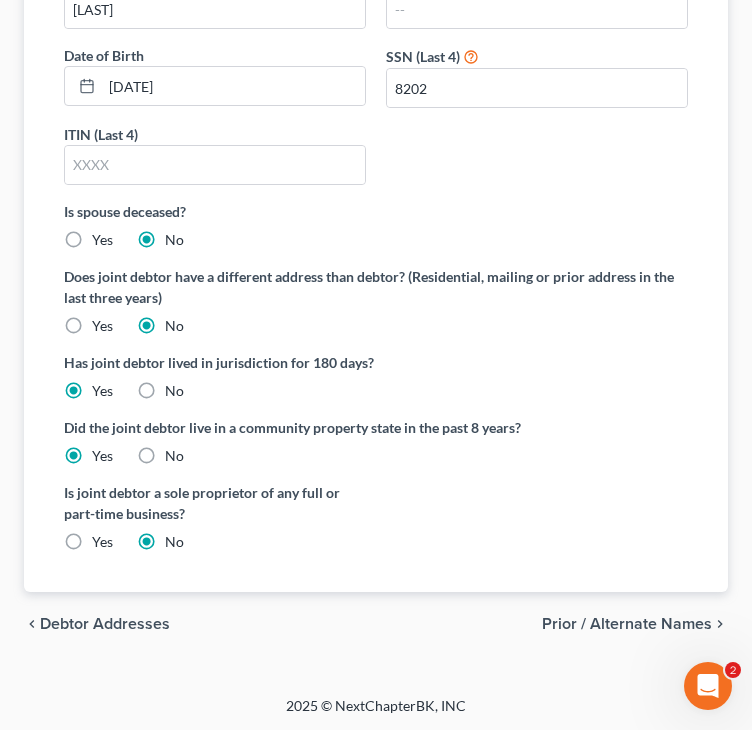 click on "Debtor Addresses" at bounding box center (105, 624) 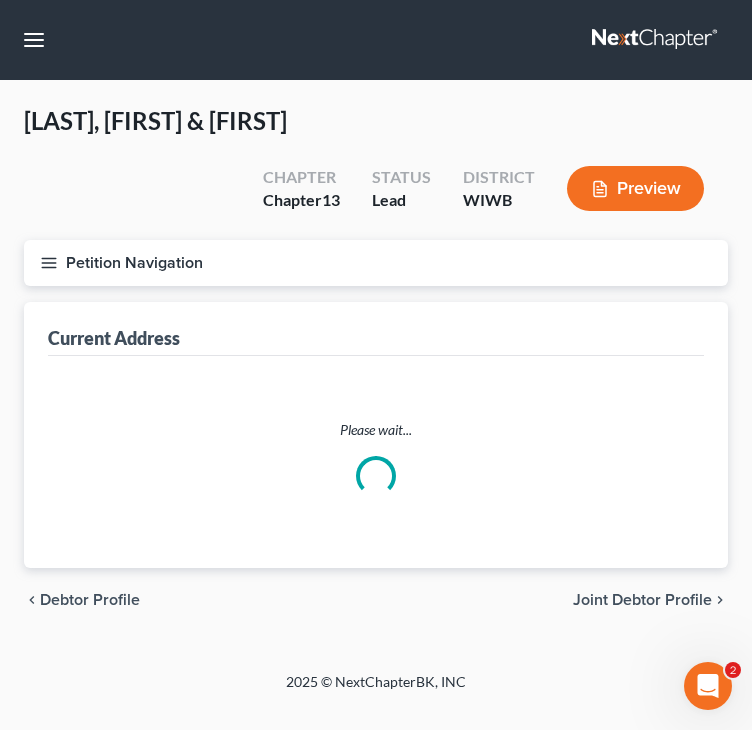 scroll, scrollTop: 0, scrollLeft: 0, axis: both 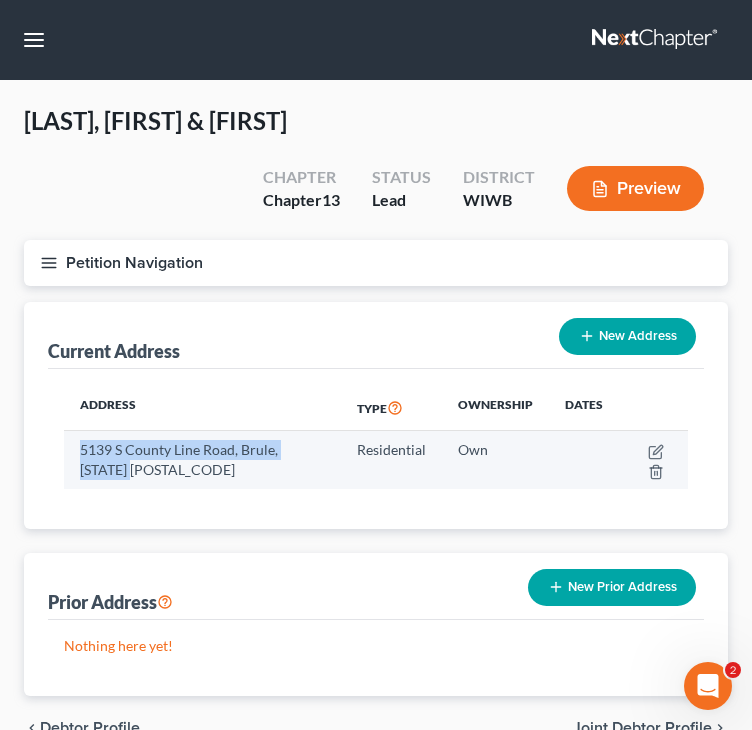 drag, startPoint x: 124, startPoint y: 466, endPoint x: 80, endPoint y: 440, distance: 51.10773 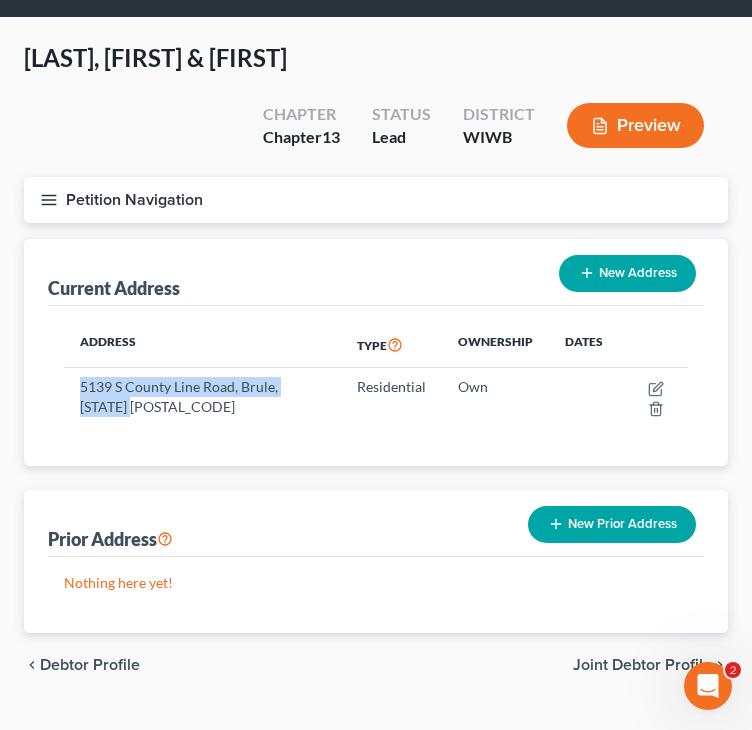 scroll, scrollTop: 104, scrollLeft: 0, axis: vertical 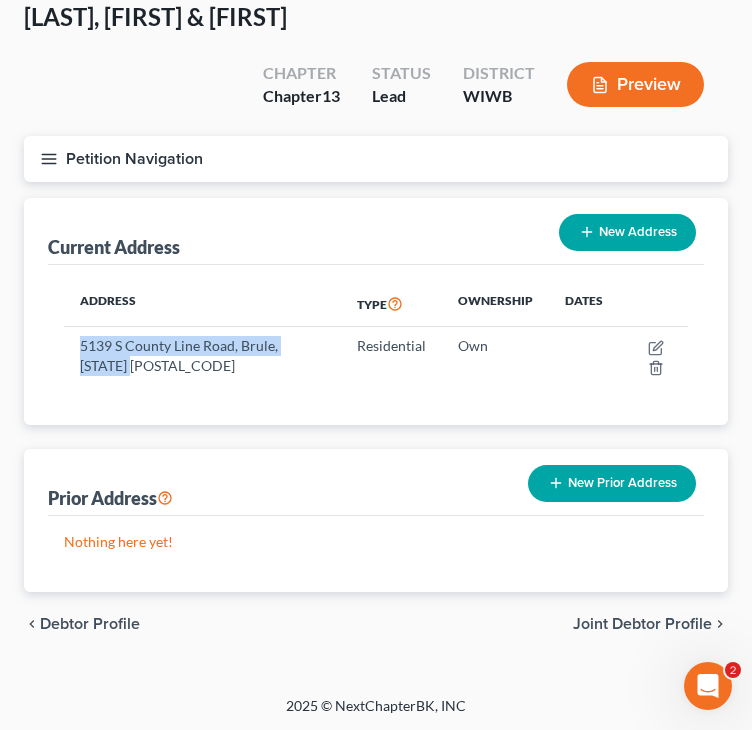 click on "Joint Debtor Profile" at bounding box center [642, 624] 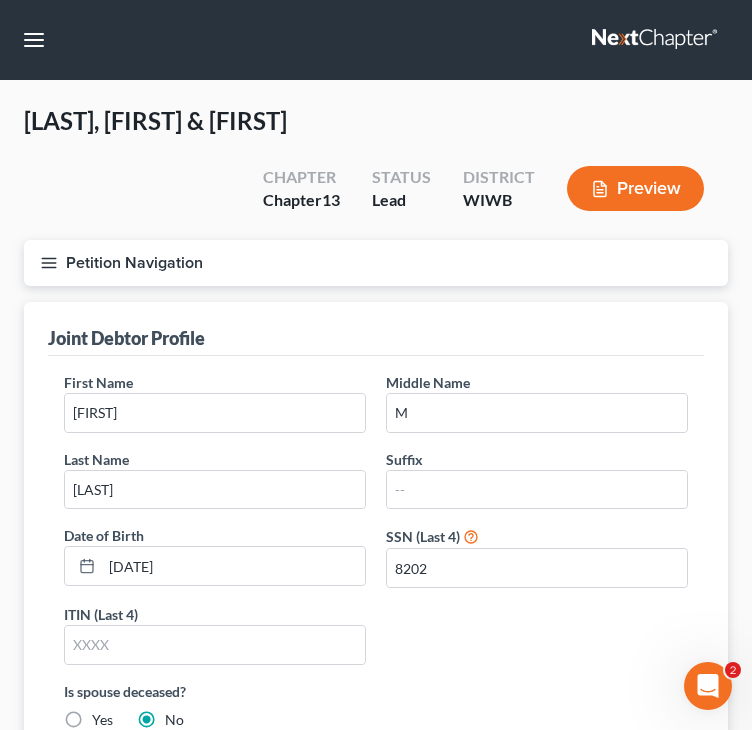 scroll, scrollTop: 480, scrollLeft: 0, axis: vertical 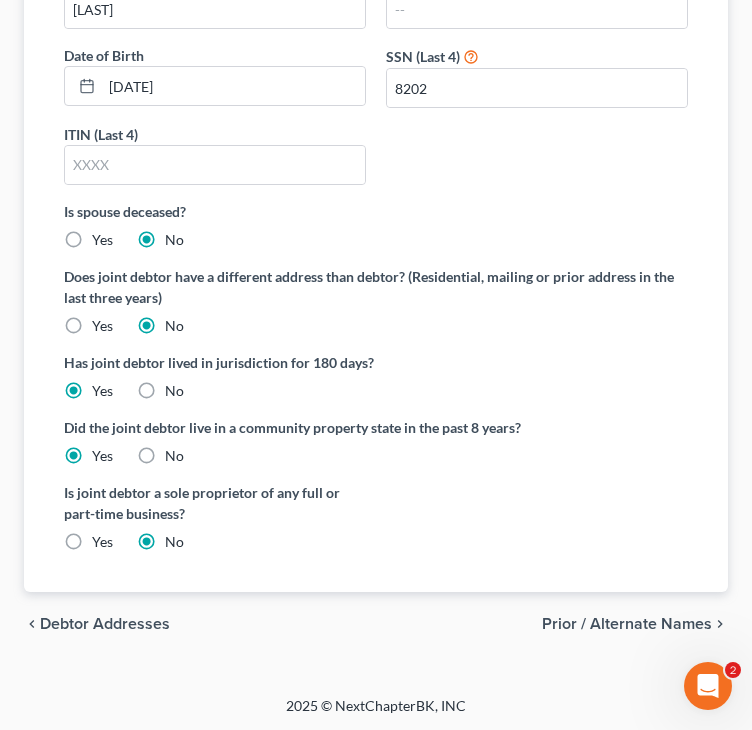 click on "chevron_left
Debtor Addresses
Prior / Alternate Names
chevron_right" at bounding box center (376, 624) 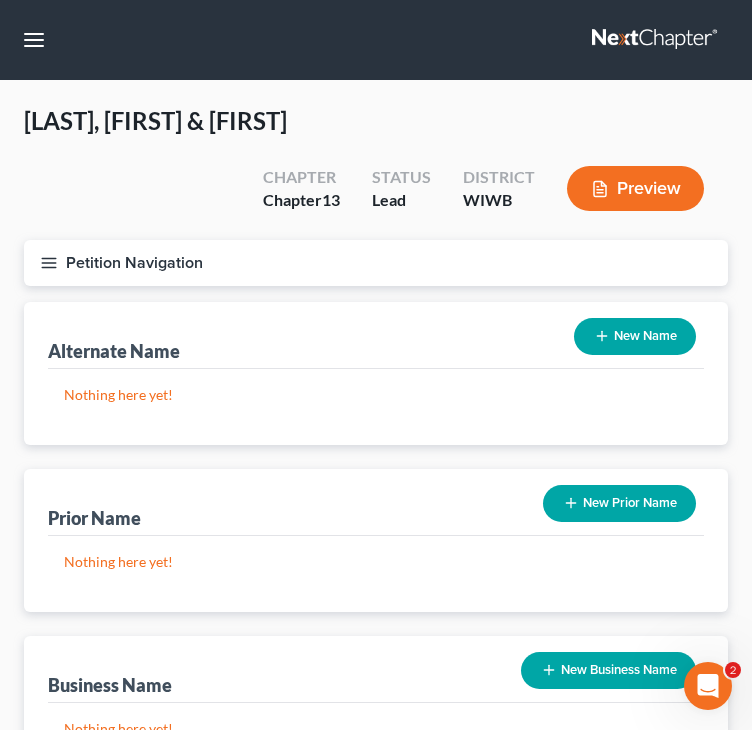scroll, scrollTop: 354, scrollLeft: 0, axis: vertical 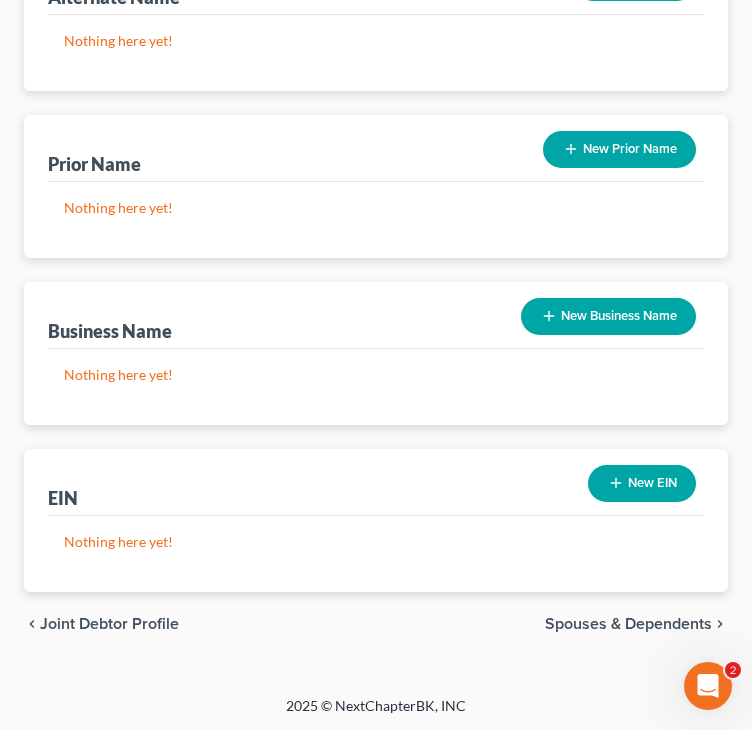 click on "Spouses & Dependents" at bounding box center [628, 624] 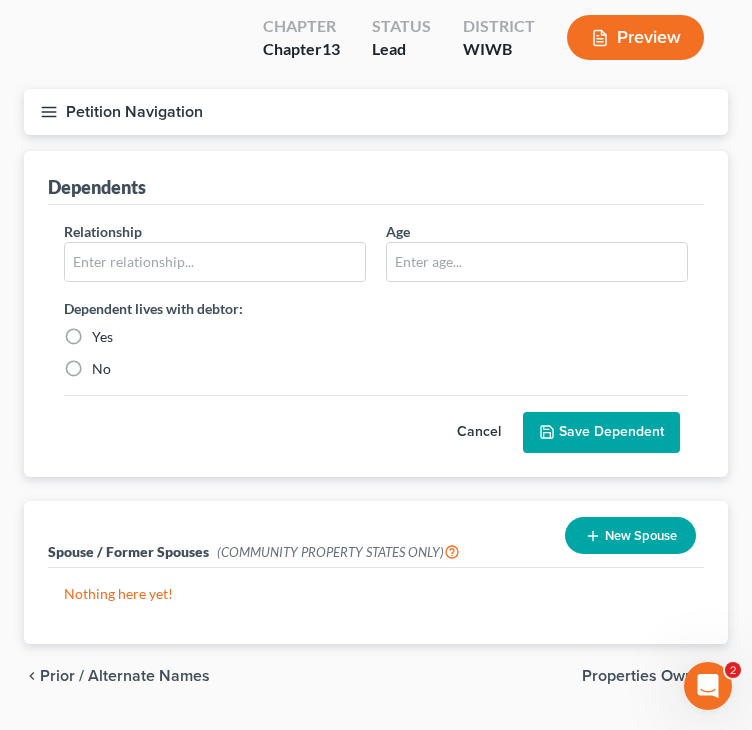 scroll, scrollTop: 204, scrollLeft: 0, axis: vertical 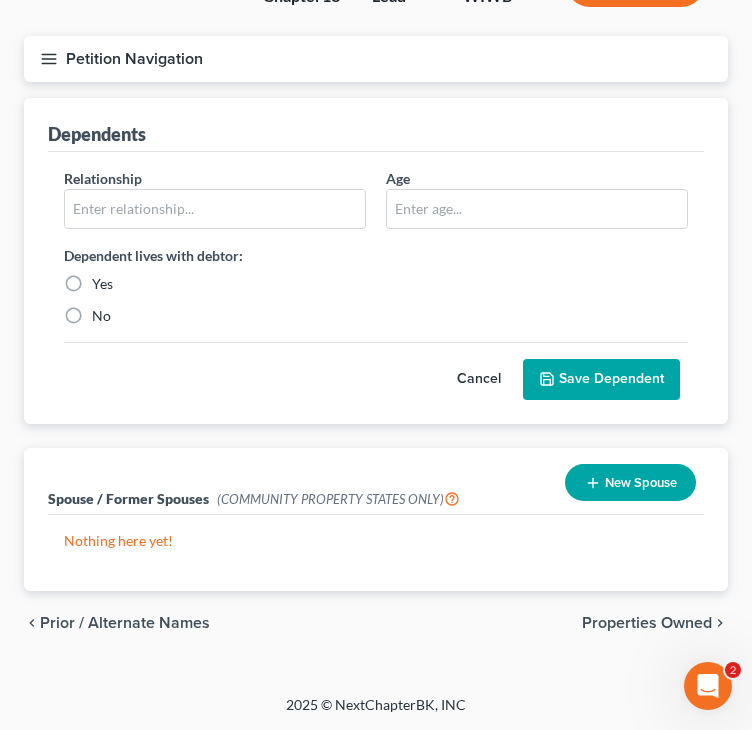 click on "Properties Owned" at bounding box center (647, 623) 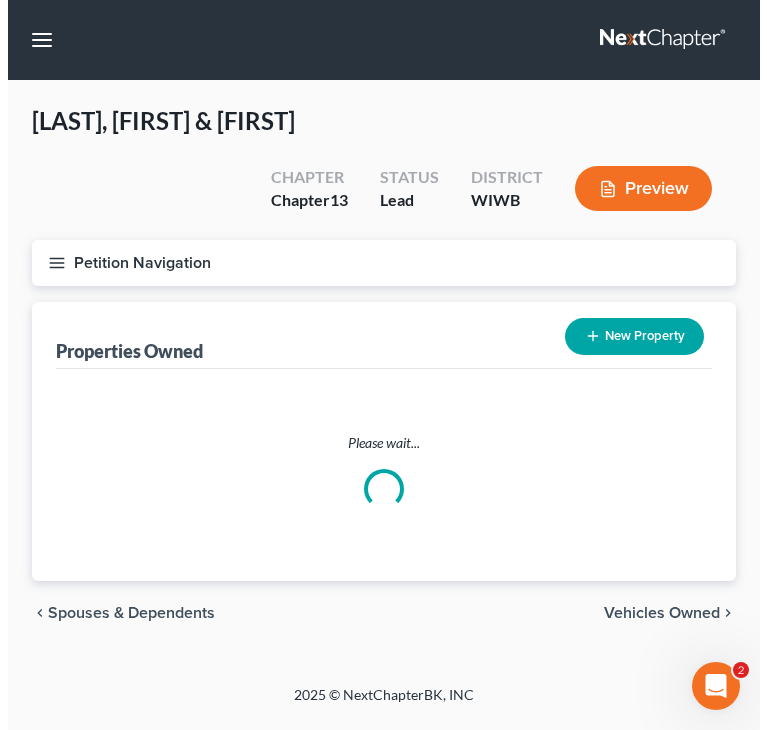 scroll, scrollTop: 0, scrollLeft: 0, axis: both 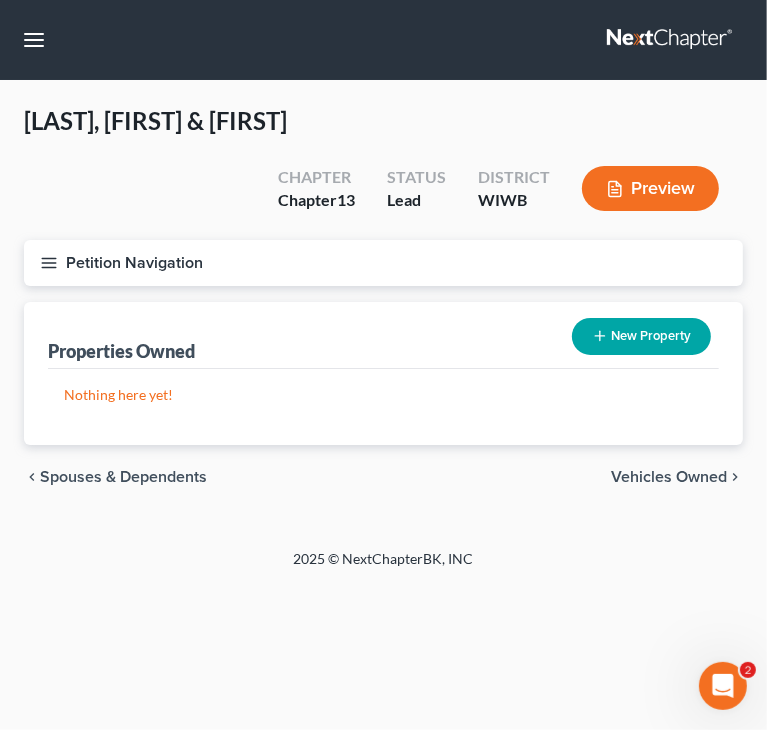 click on "New Property" at bounding box center [641, 336] 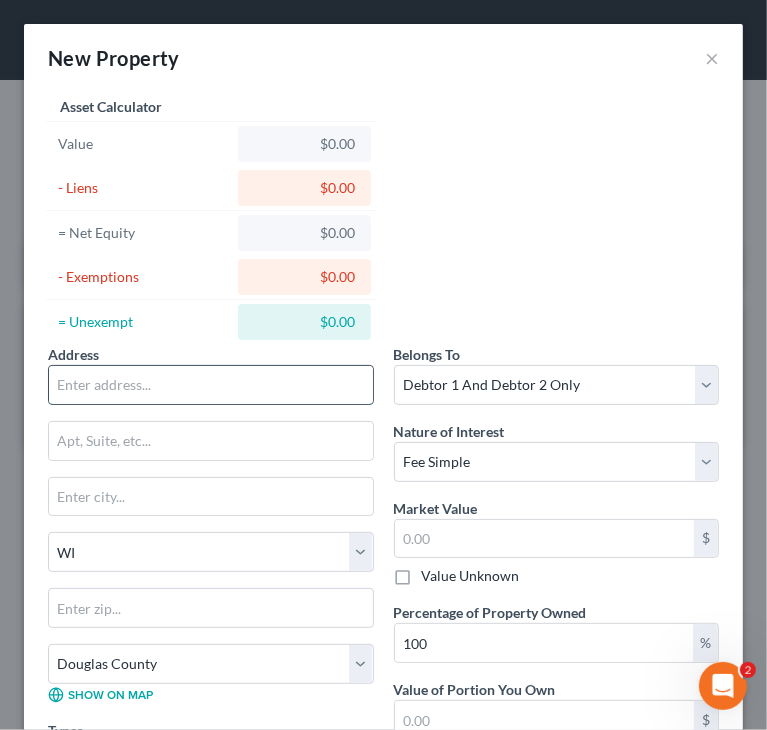 click at bounding box center [211, 385] 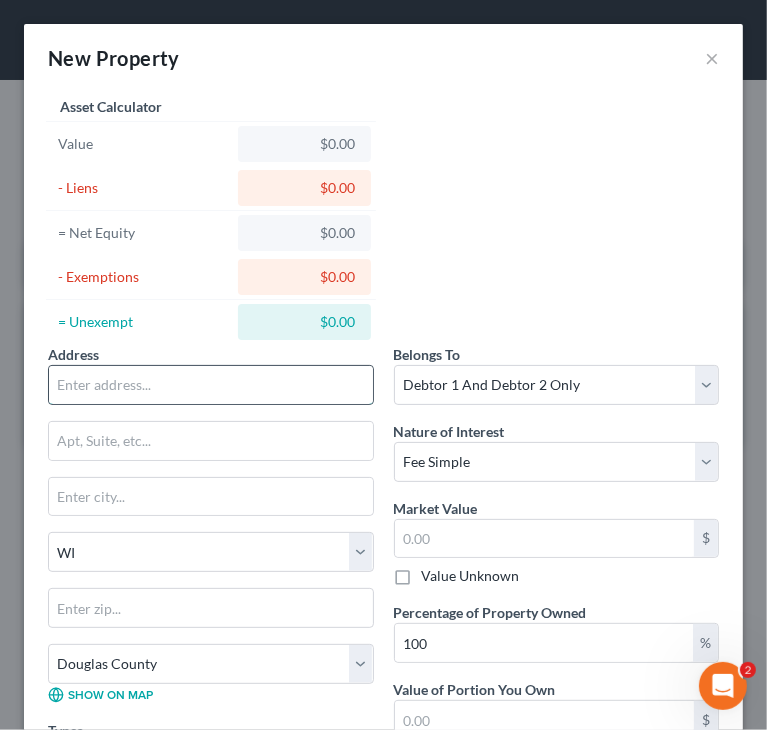 paste on "5139 S County Line Road, Brule, WI 54820" 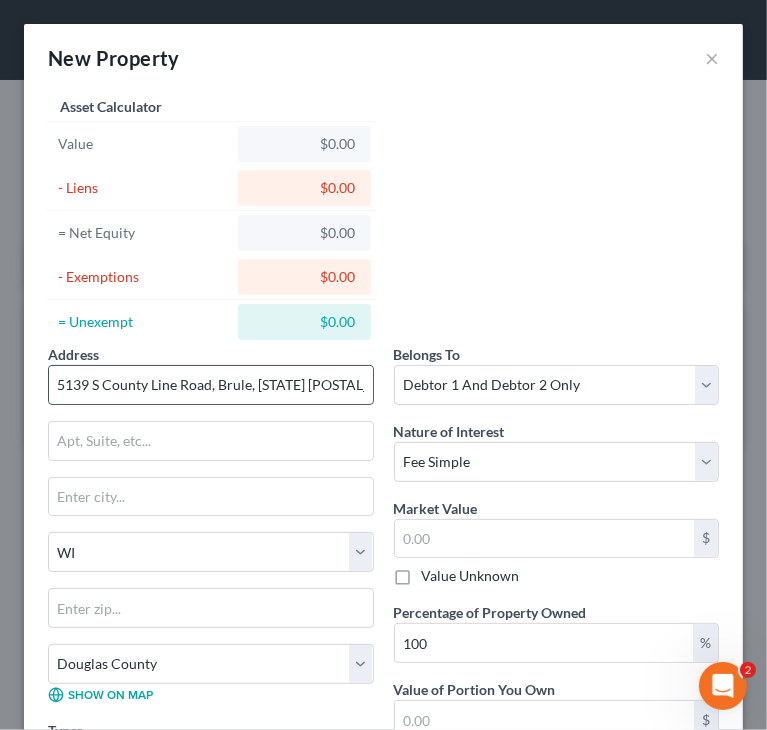 click on "5139 S County Line Road, Brule, WI 54820" at bounding box center [211, 385] 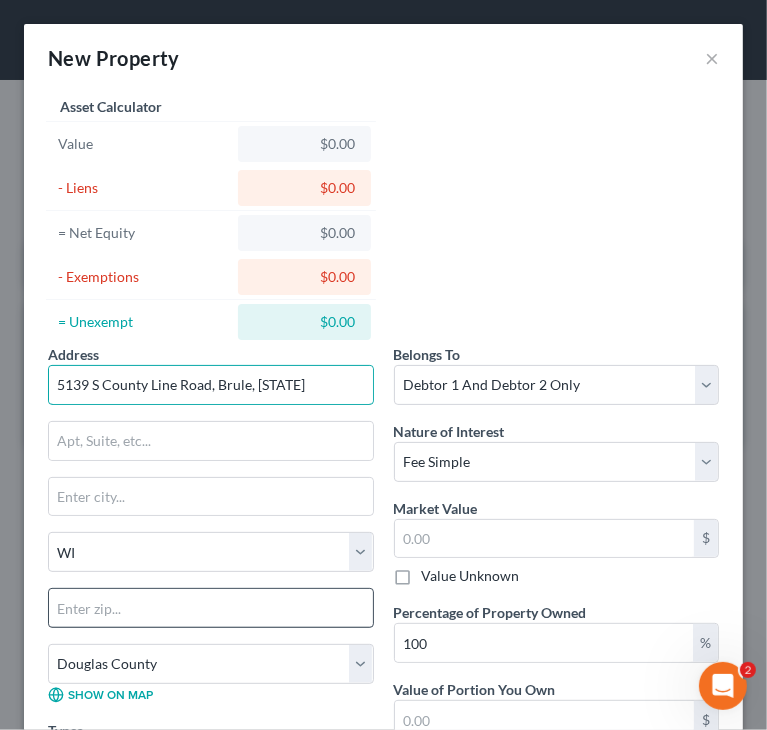 type on "5139 S County Line Road, Brule, WI" 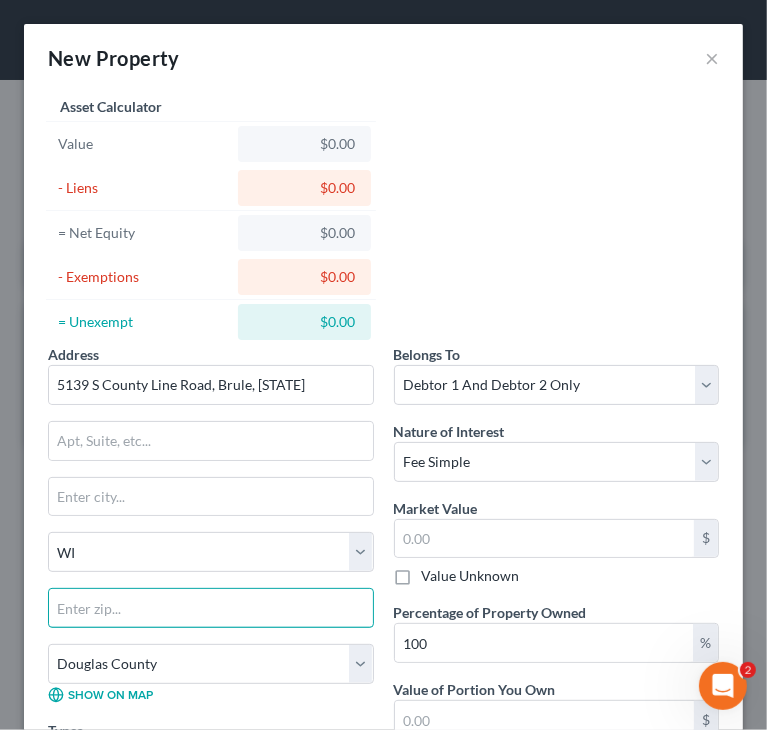 click at bounding box center [211, 608] 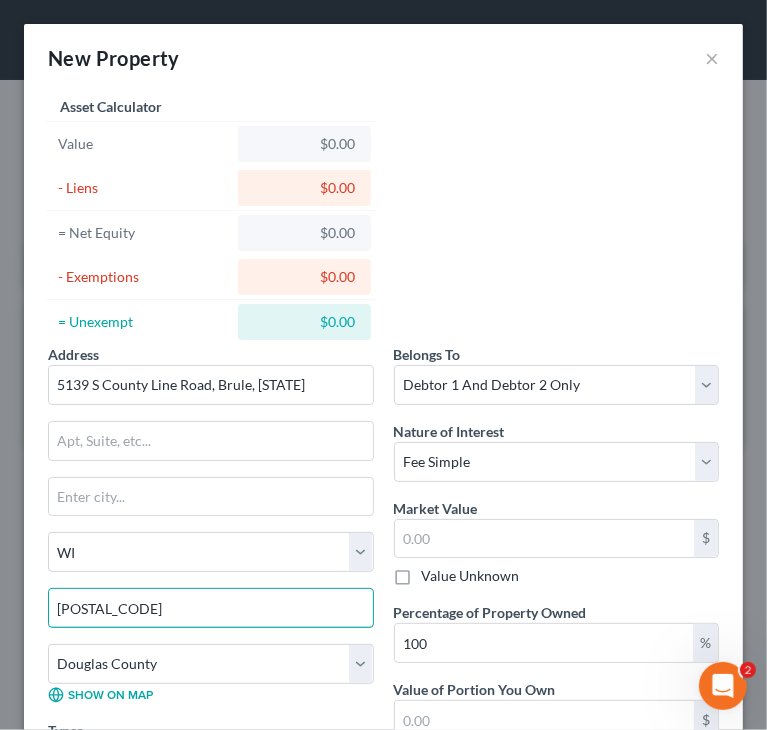 type on "54820" 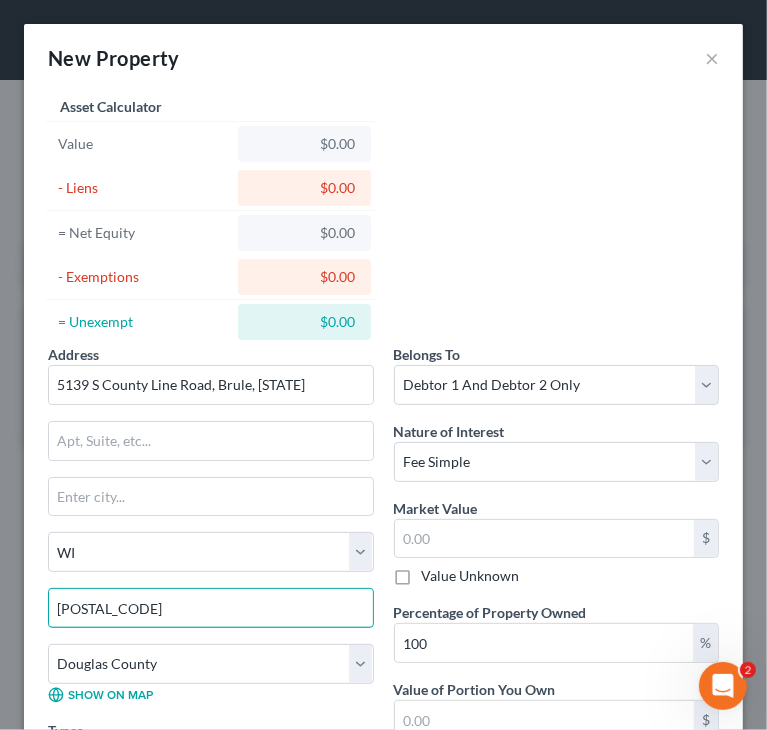 click on "54820" at bounding box center (211, 608) 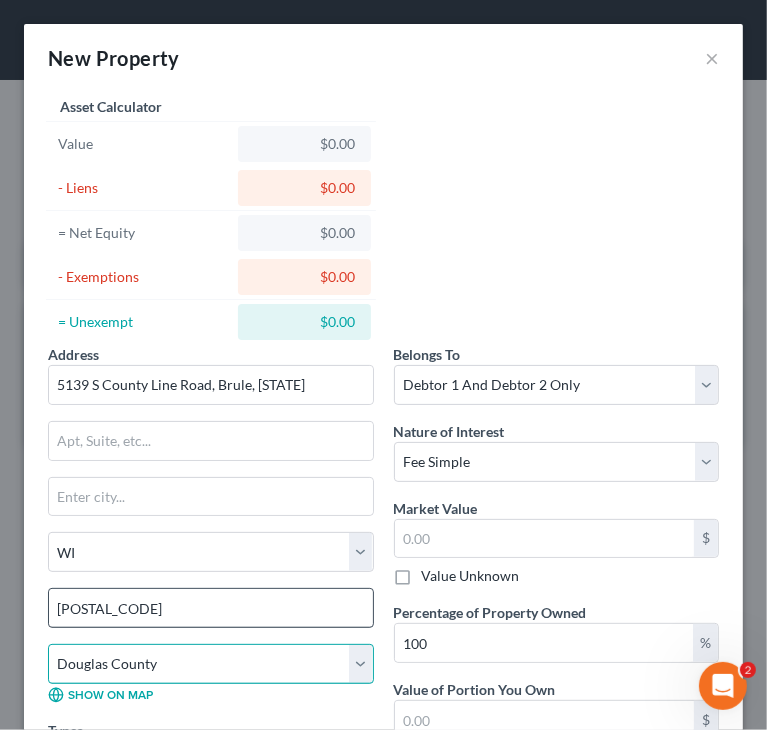 type on "Brule" 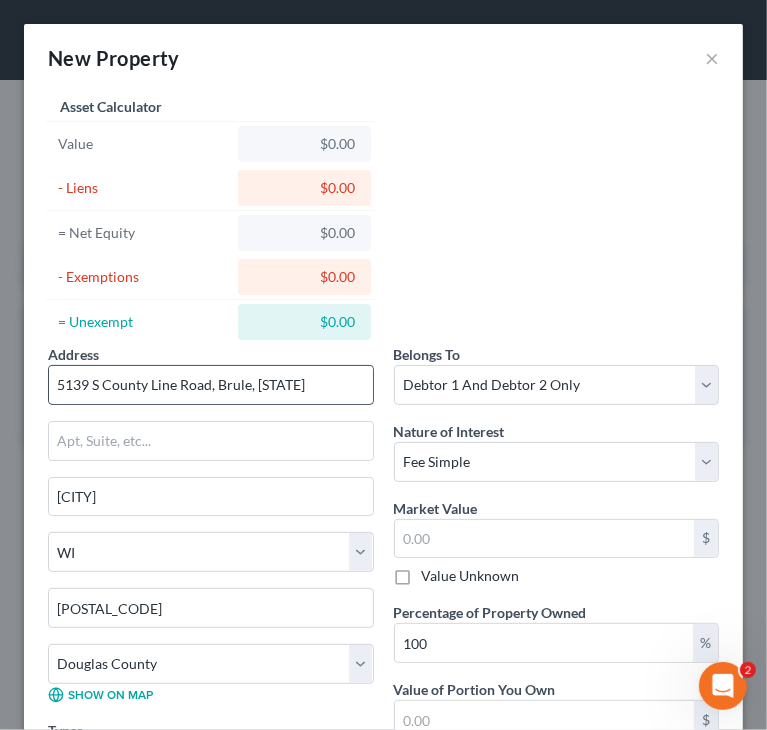 click on "5139 S County Line Road, Brule, WI" at bounding box center (211, 385) 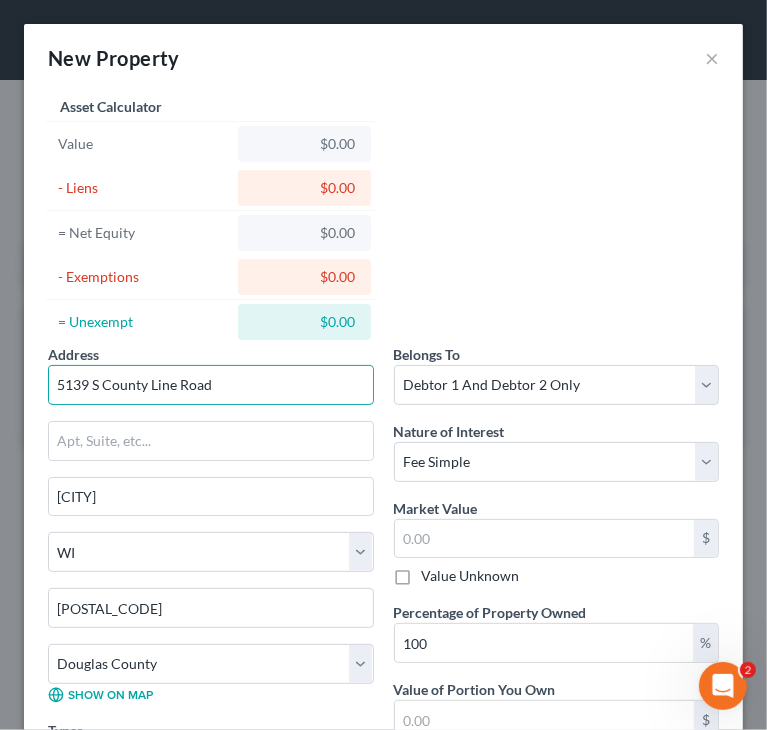 type on "5139 S County Line Road" 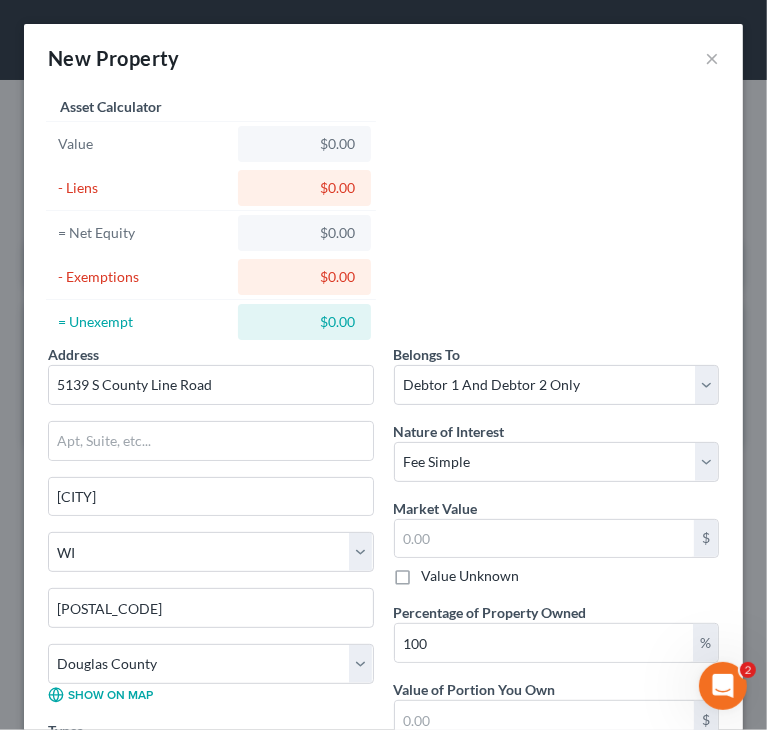 click on "Address
*
5139 S County Line Road Brule State AL AK AR AZ CA CO CT DE DC FL GA GU HI ID IL IN IA KS KY LA ME MD MA MI MN MS MO MT NC ND NE NV NH NJ NM NY OH OK OR PA PR RI SC SD TN TX UT VI VA VT WA WV WI WY 54820 County Adams County Ashland County Barron County Bayfield County Brown County Buffalo County Burnett County Calumet County Chippewa County Clark County Columbia County Crawford County Dane County Dodge County Door County Douglas County Dunn County Eau Claire County Florence County Fond du Lac County Forest County Grant County Green County Green Lake County Iowa County Iron County Jackson County Jefferson County Juneau County Kenosha County Kewaunee County La Crosse County Lafayette County Langlade County Lincoln County Manitowoc County Marathon County Marinette County Marquette County Menominee County Milwaukee County Monroe County Oconto County Oneida County Outagamie County Ozaukee County Pepin County Pierce County Polk County Portage County Price County Racine County Richland County" at bounding box center (383, 526) 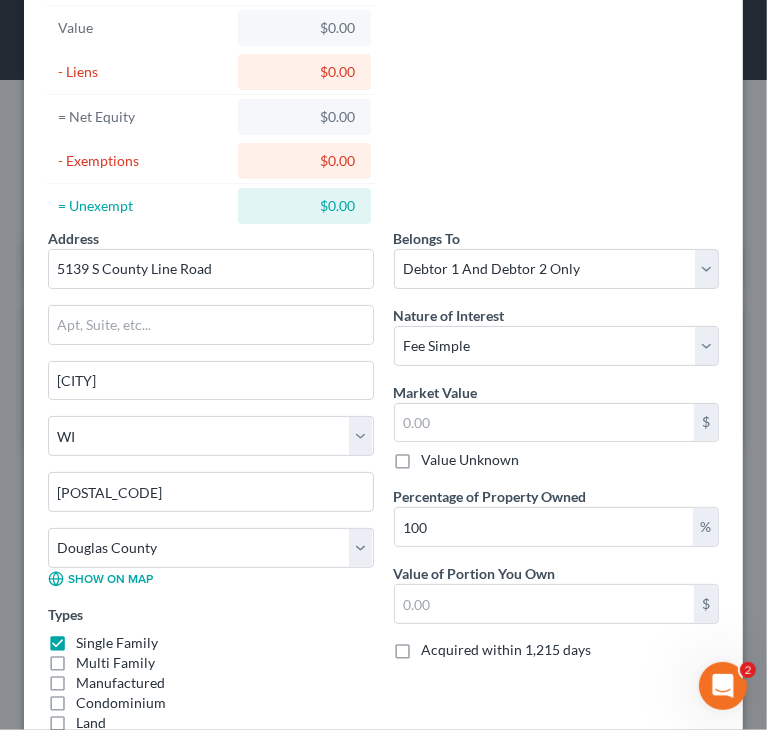 scroll, scrollTop: 0, scrollLeft: 0, axis: both 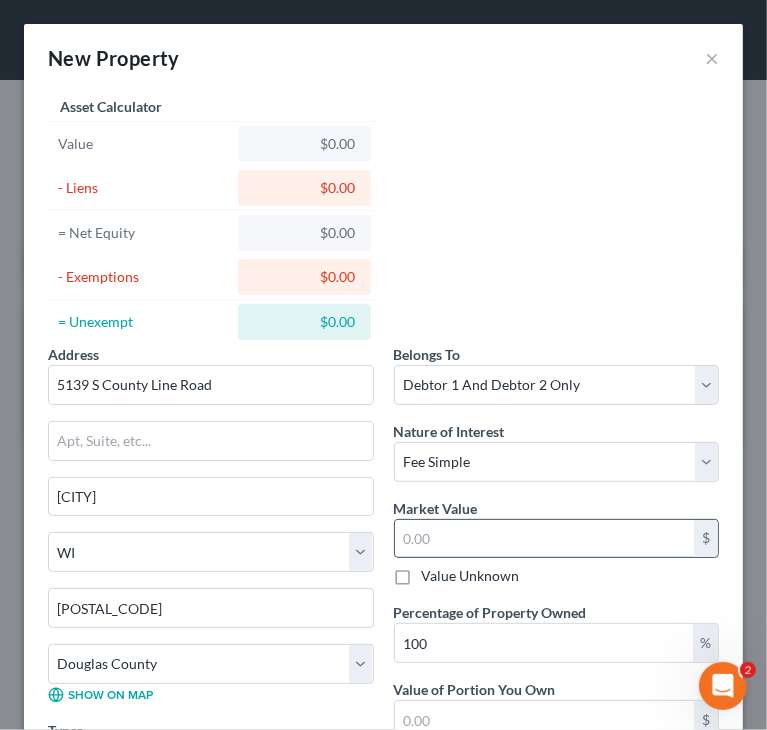 click at bounding box center (545, 539) 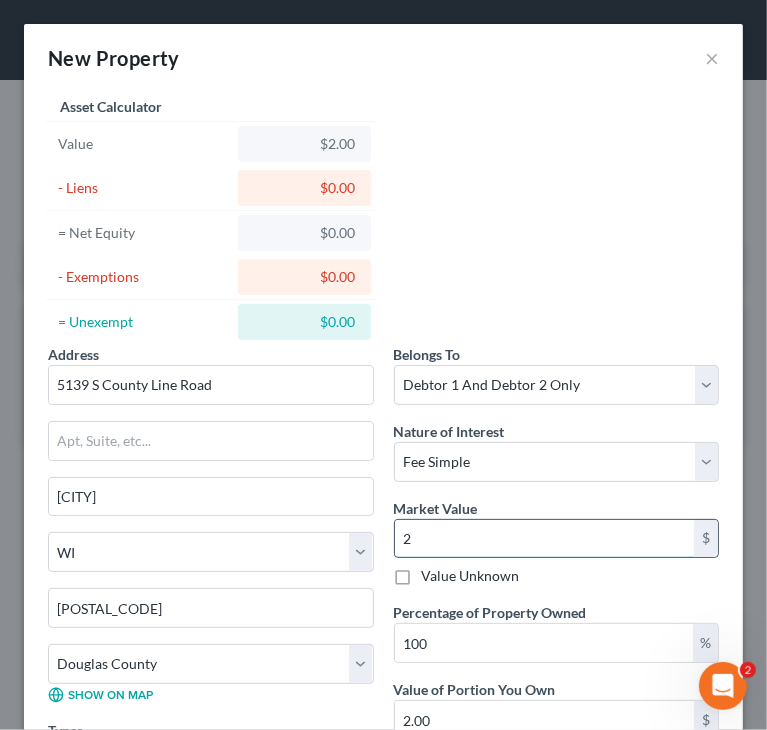 type on "25" 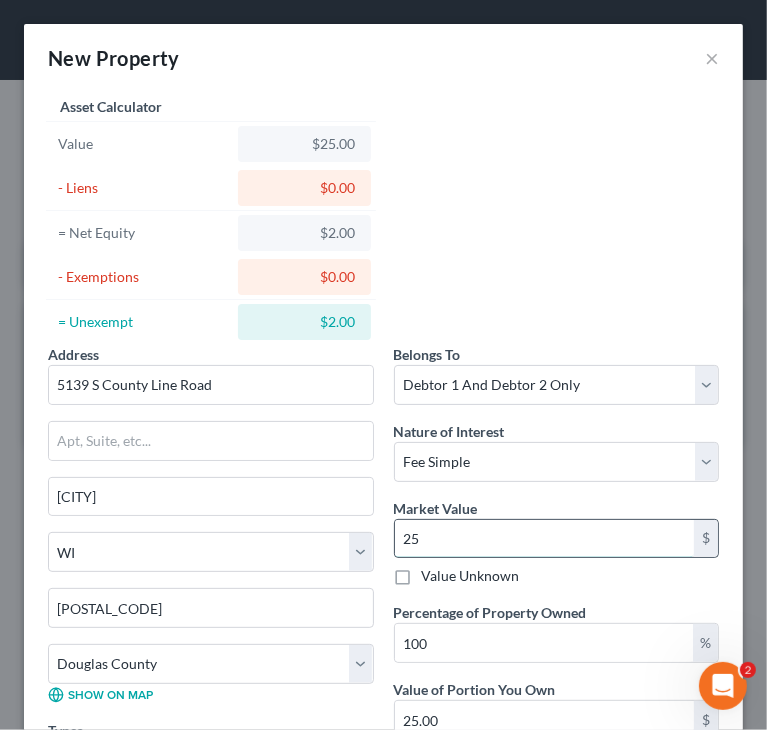 type on "250" 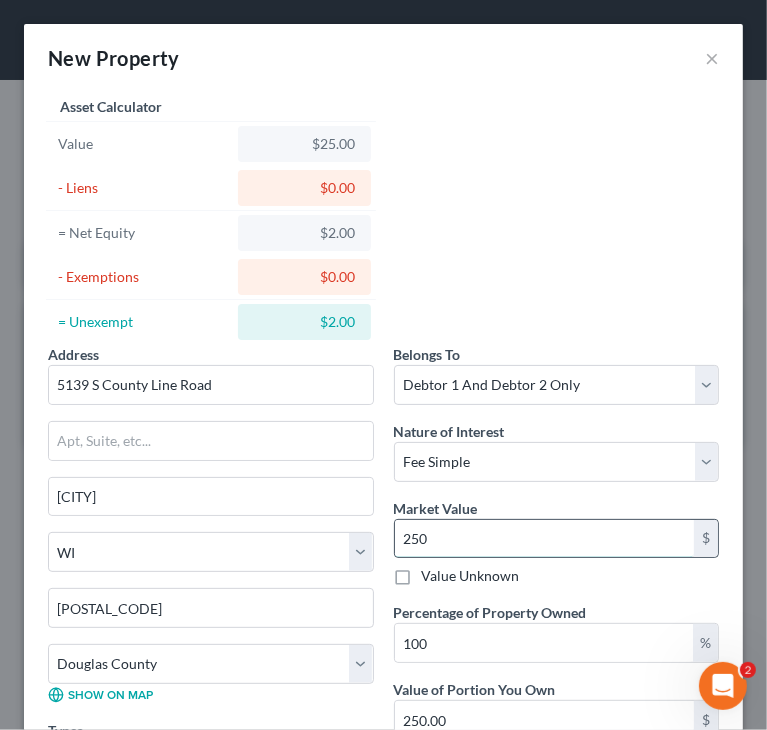 type on "2500" 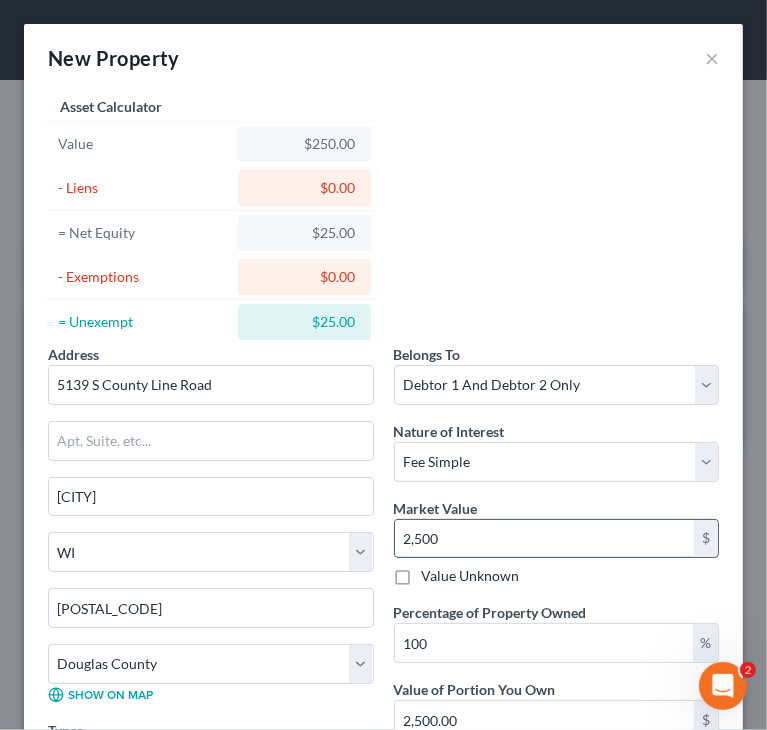 type on "2,5000" 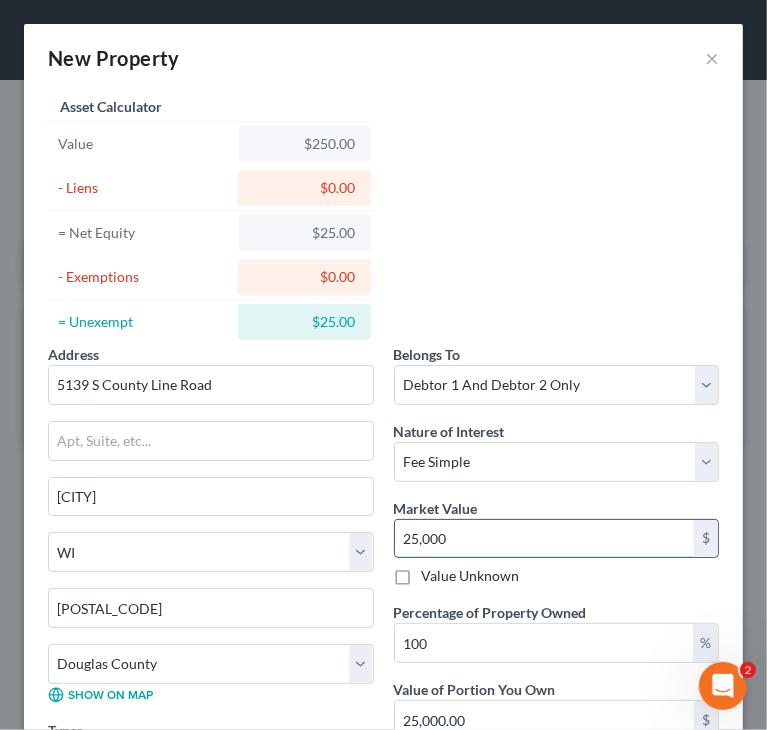 type on "25,0000" 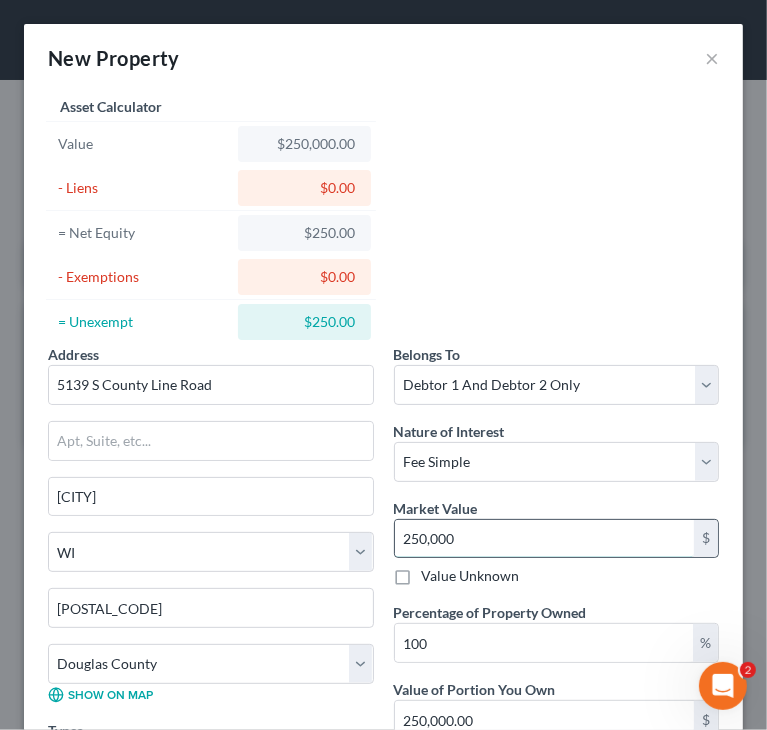 type on "250,000" 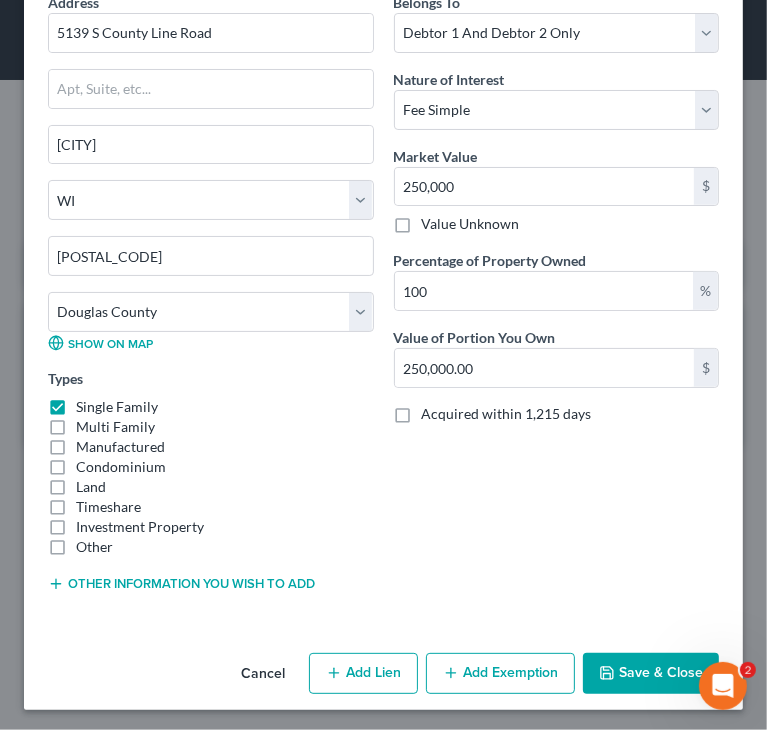 scroll, scrollTop: 353, scrollLeft: 0, axis: vertical 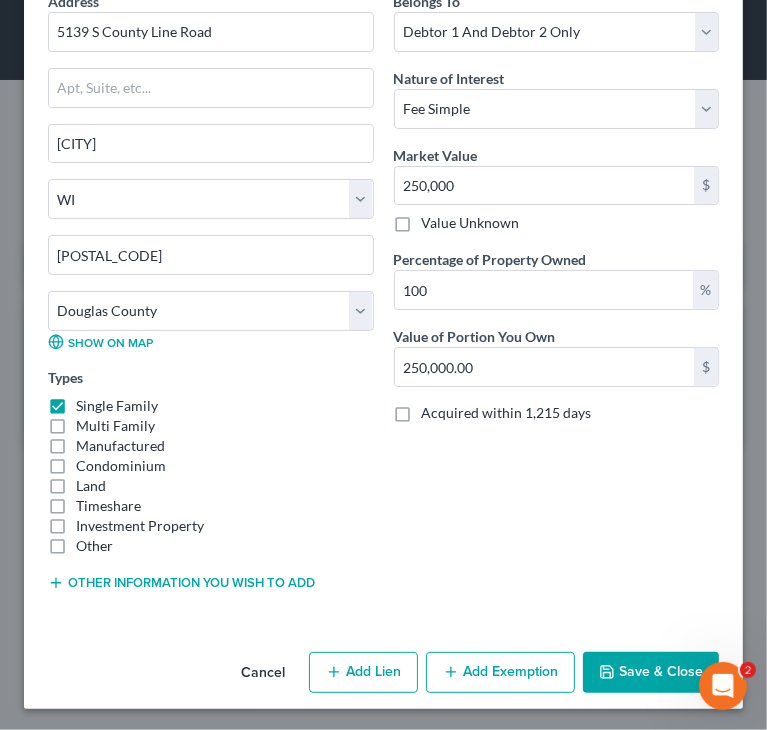 click on "Save & Close" at bounding box center (651, 673) 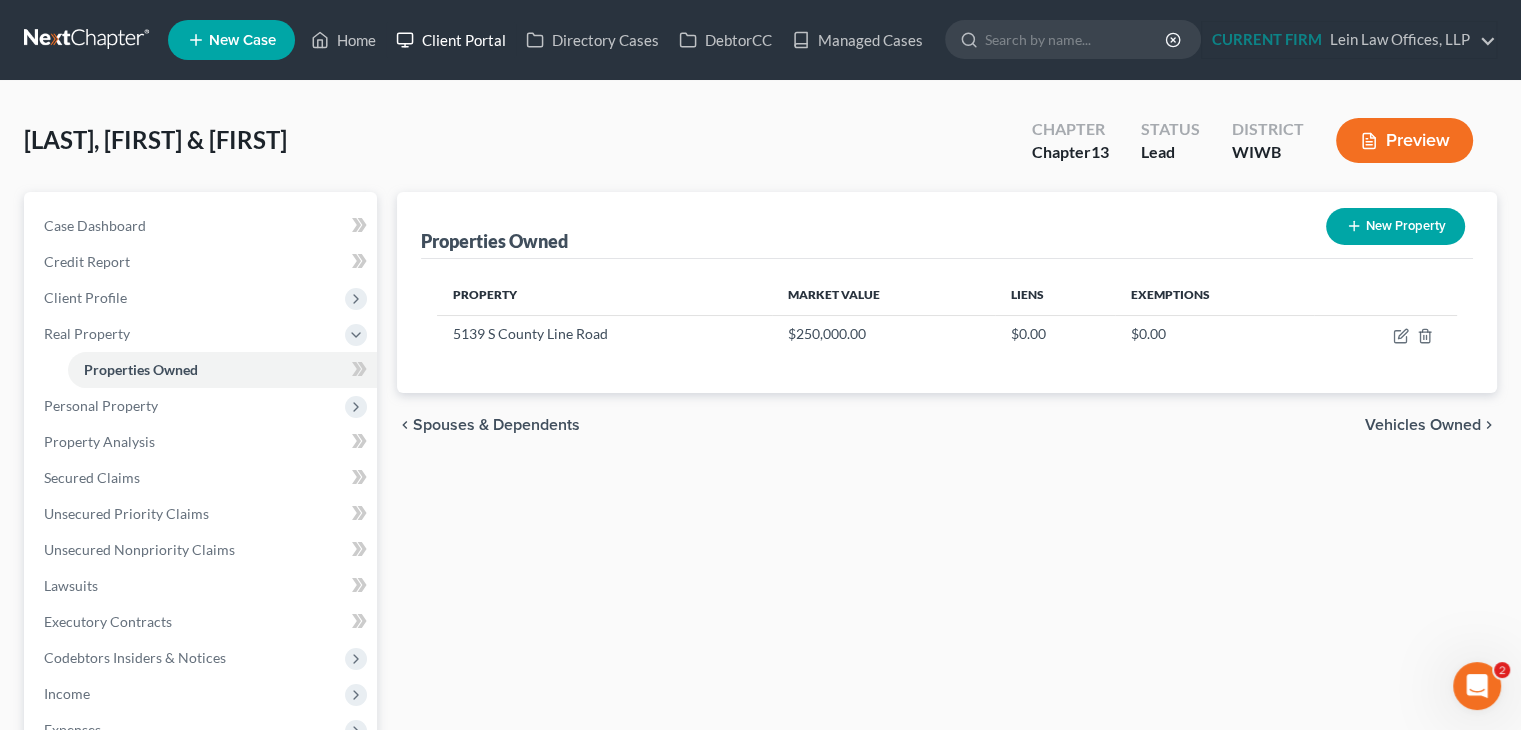 click on "Client Portal" at bounding box center (451, 40) 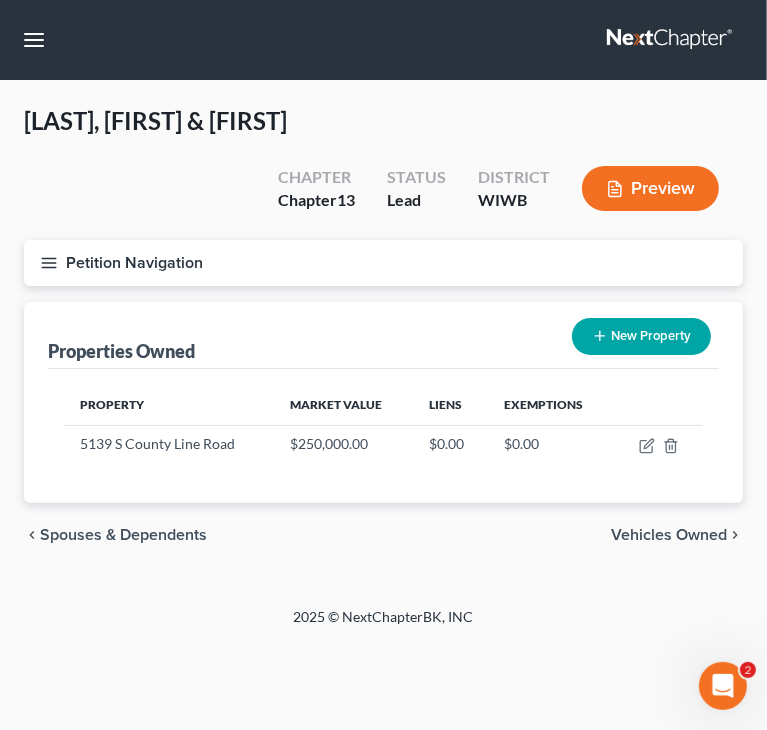 click on "Vehicles Owned" at bounding box center (669, 535) 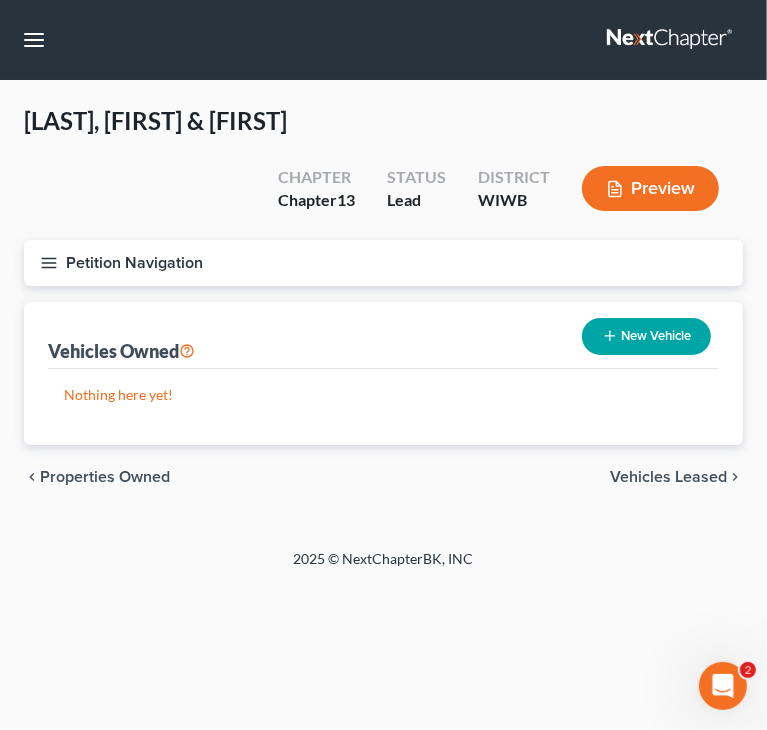 click on "New Vehicle" at bounding box center (646, 336) 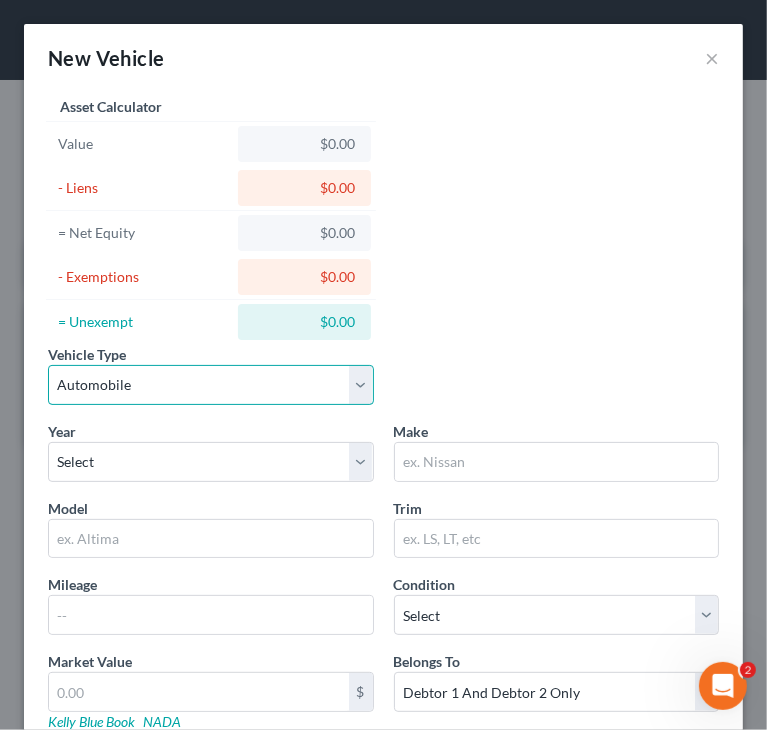 click on "Select Automobile Truck Trailer Watercraft Aircraft Motor Home Atv Other Vehicle" at bounding box center [211, 385] 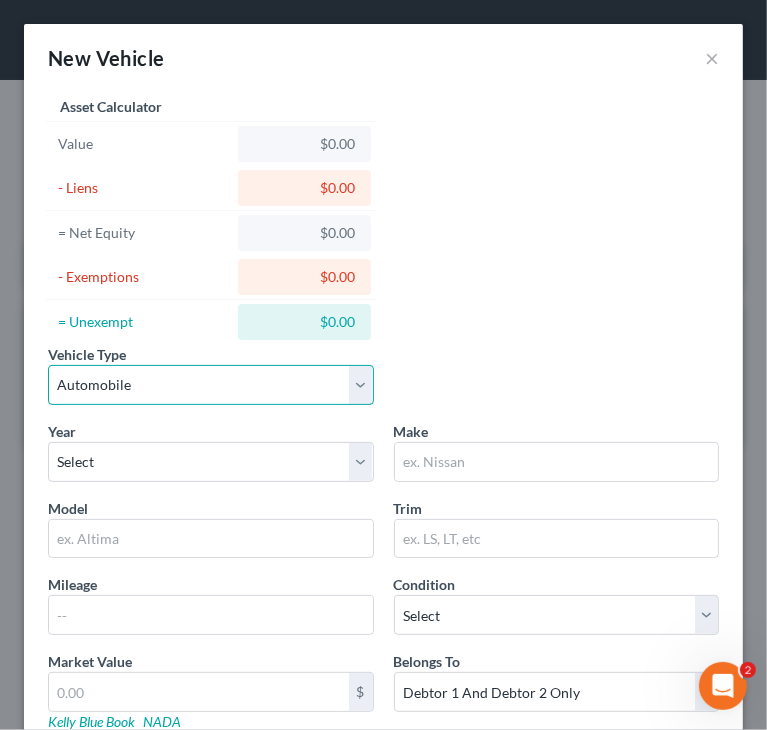 click on "Select Automobile Truck Trailer Watercraft Aircraft Motor Home Atv Other Vehicle" at bounding box center (211, 385) 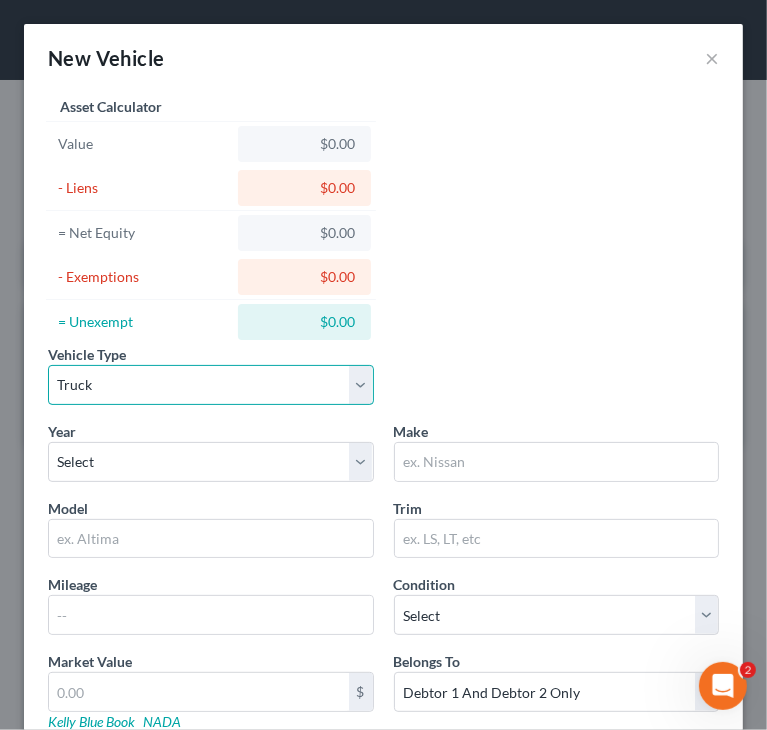 click on "Select Automobile Truck Trailer Watercraft Aircraft Motor Home Atv Other Vehicle" at bounding box center (211, 385) 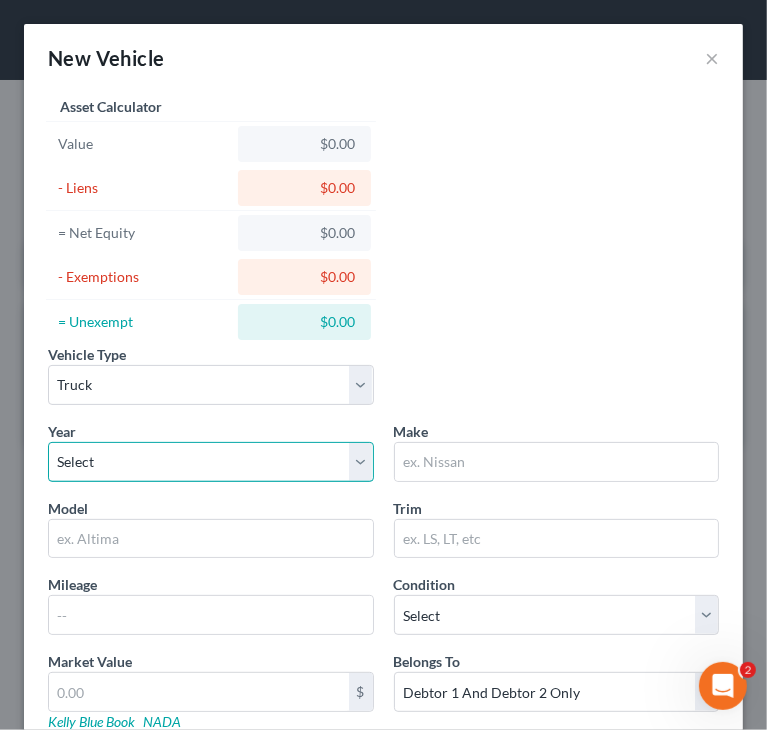 click on "Select 2026 2025 2024 2023 2022 2021 2020 2019 2018 2017 2016 2015 2014 2013 2012 2011 2010 2009 2008 2007 2006 2005 2004 2003 2002 2001 2000 1999 1998 1997 1996 1995 1994 1993 1992 1991 1990 1989 1988 1987 1986 1985 1984 1983 1982 1981 1980 1979 1978 1977 1976 1975 1974 1973 1972 1971 1970 1969 1968 1967 1966 1965 1964 1963 1962 1961 1960 1959 1958 1957 1956 1955 1954 1953 1952 1951 1950 1949 1948 1947 1946 1945 1944 1943 1942 1941 1940 1939 1938 1937 1936 1935 1934 1933 1932 1931 1930 1929 1928 1927 1926 1925 1924 1923 1922 1921 1920 1919 1918 1917 1916 1915 1914 1913 1912 1911 1910 1909 1908 1907 1906 1905 1904 1903 1902 1901" at bounding box center (211, 462) 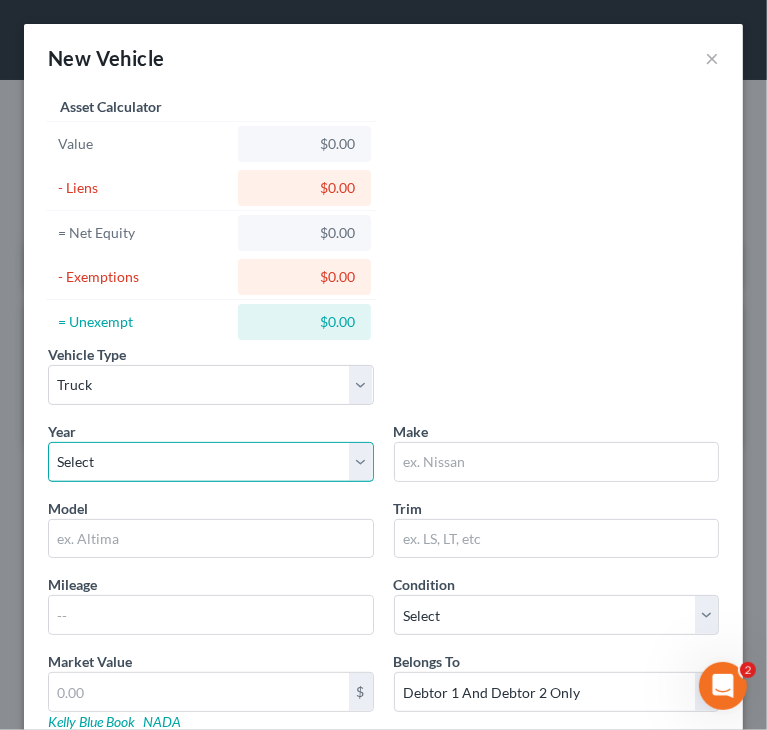 select on "4" 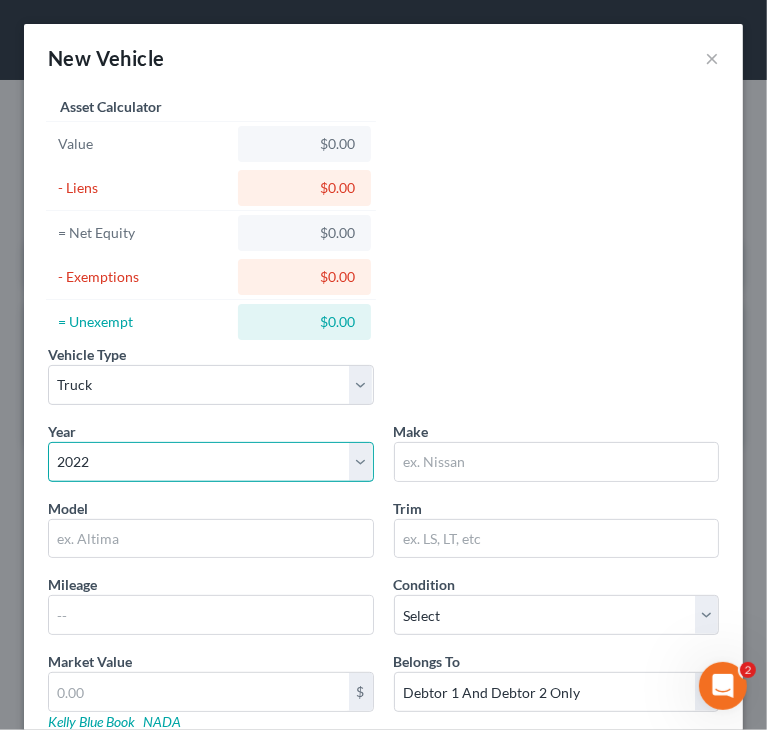 click on "Select 2026 2025 2024 2023 2022 2021 2020 2019 2018 2017 2016 2015 2014 2013 2012 2011 2010 2009 2008 2007 2006 2005 2004 2003 2002 2001 2000 1999 1998 1997 1996 1995 1994 1993 1992 1991 1990 1989 1988 1987 1986 1985 1984 1983 1982 1981 1980 1979 1978 1977 1976 1975 1974 1973 1972 1971 1970 1969 1968 1967 1966 1965 1964 1963 1962 1961 1960 1959 1958 1957 1956 1955 1954 1953 1952 1951 1950 1949 1948 1947 1946 1945 1944 1943 1942 1941 1940 1939 1938 1937 1936 1935 1934 1933 1932 1931 1930 1929 1928 1927 1926 1925 1924 1923 1922 1921 1920 1919 1918 1917 1916 1915 1914 1913 1912 1911 1910 1909 1908 1907 1906 1905 1904 1903 1902 1901" at bounding box center [211, 462] 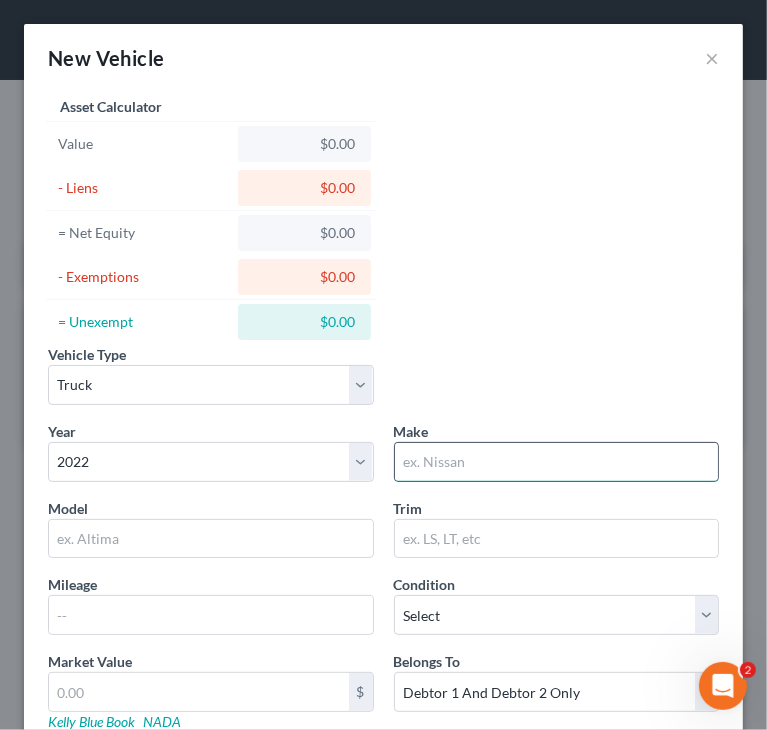 click at bounding box center (557, 462) 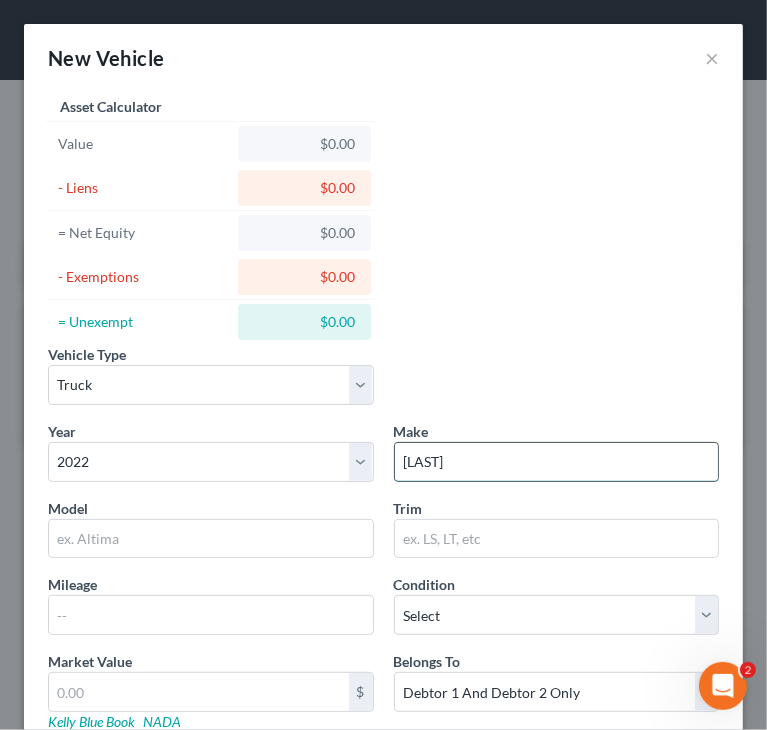type on "Jeep" 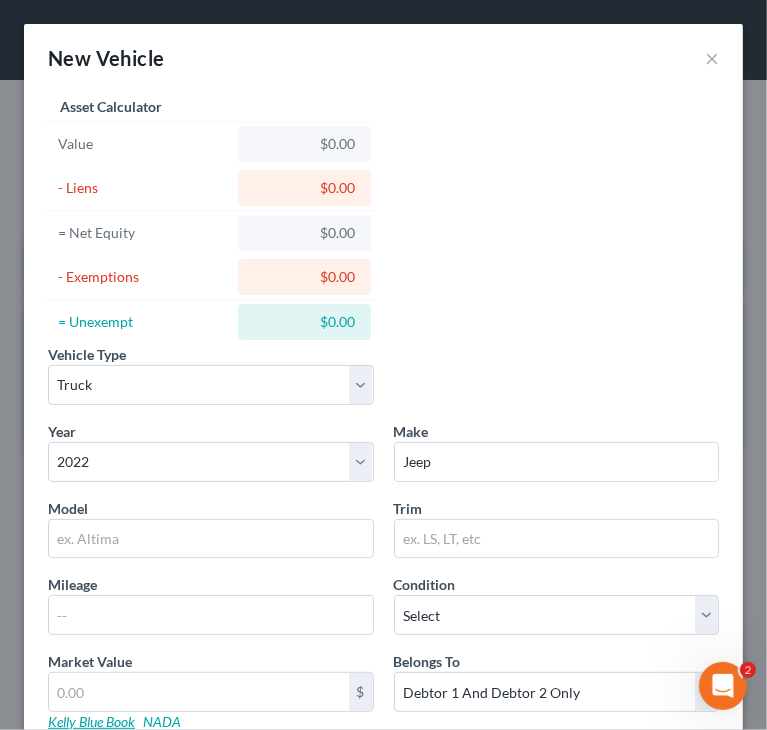 click on "Kelly Blue Book" at bounding box center [91, 721] 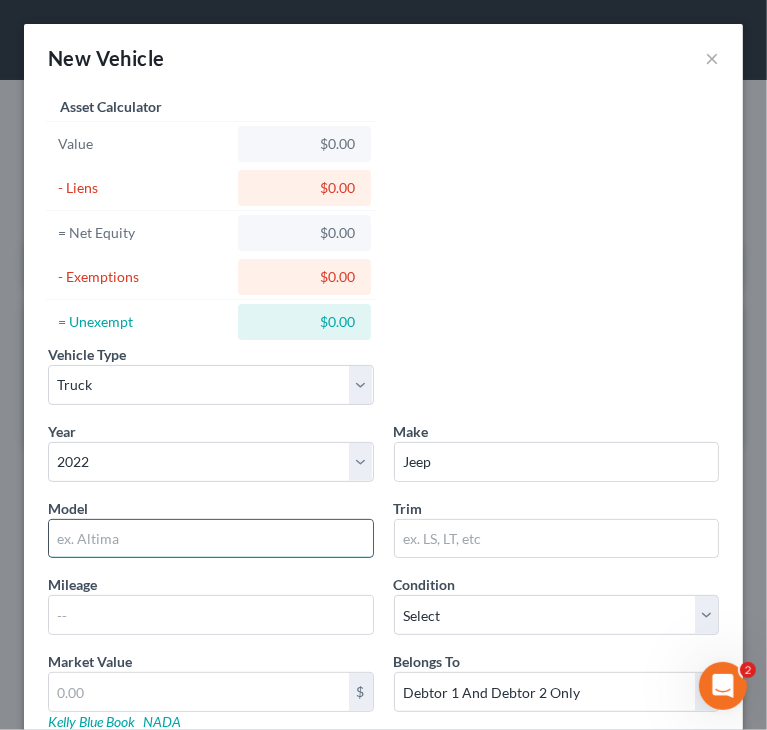 click at bounding box center (211, 539) 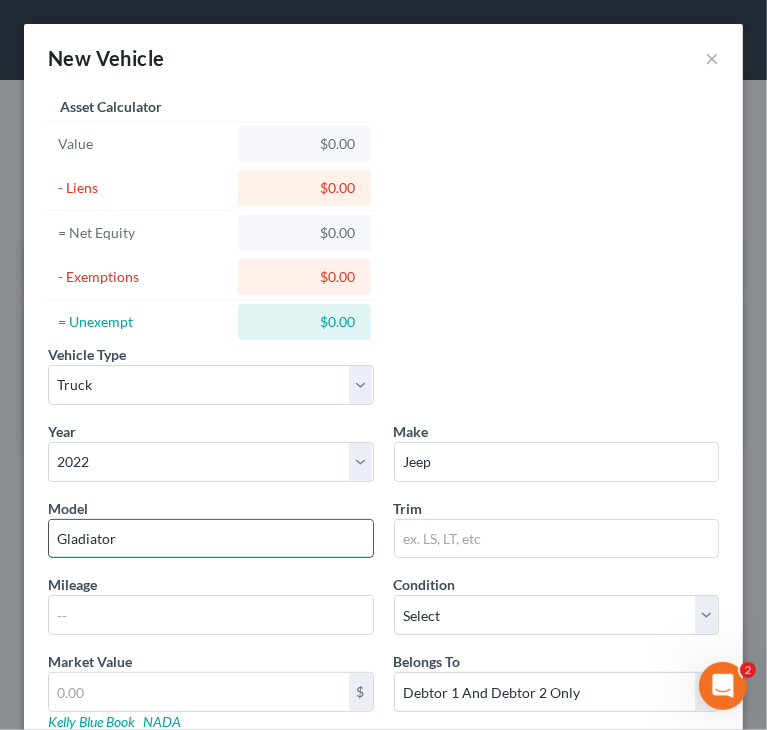 type on "Gladiator" 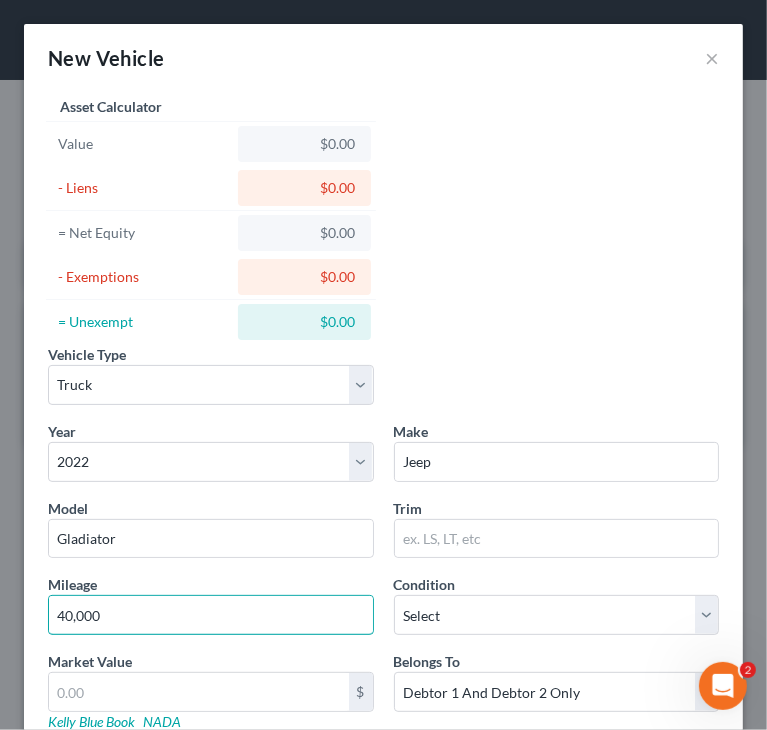 type on "40,000" 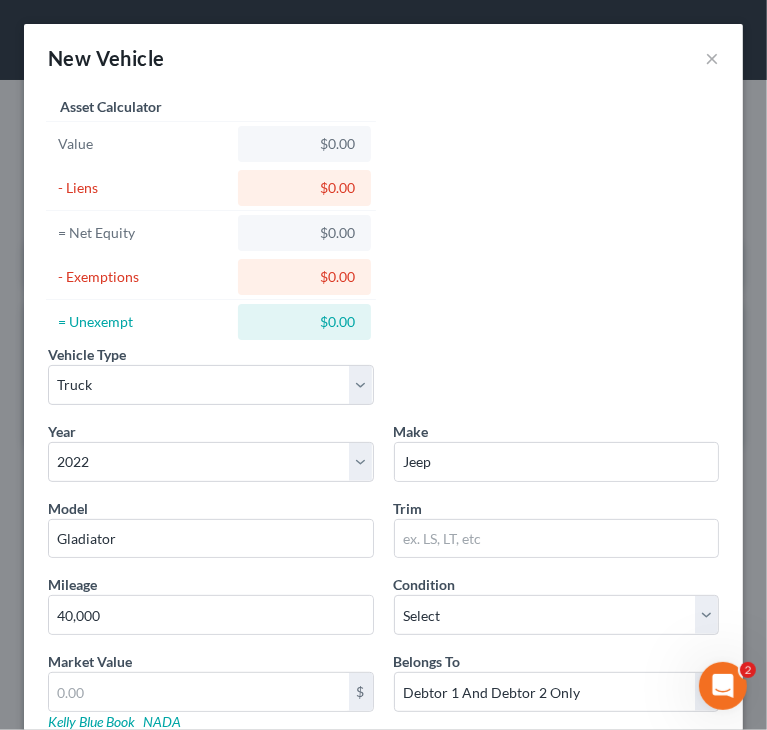 click on "Year Select 2026 2025 2024 2023 2022 2021 2020 2019 2018 2017 2016 2015 2014 2013 2012 2011 2010 2009 2008 2007 2006 2005 2004 2003 2002 2001 2000 1999 1998 1997 1996 1995 1994 1993 1992 1991 1990 1989 1988 1987 1986 1985 1984 1983 1982 1981 1980 1979 1978 1977 1976 1975 1974 1973 1972 1971 1970 1969 1968 1967 1966 1965 1964 1963 1962 1961 1960 1959 1958 1957 1956 1955 1954 1953 1952 1951 1950 1949 1948 1947 1946 1945 1944 1943 1942 1941 1940 1939 1938 1937 1936 1935 1934 1933 1932 1931 1930 1929 1928 1927 1926 1925 1924 1923 1922 1921 1920 1919 1918 1917 1916 1915 1914 1913 1912 1911 1910 1909 1908 1907 1906 1905 1904 1903 1902 1901
Make
*
Jeep Model Gladiator Trim Mileage 40,000 Condition Select Excellent Very Good Good Fair Poor Market Value $ Kelly Blue Book NADA
Belongs To
*
Select Debtor 1 Only Debtor 2 Only Debtor 1 And Debtor 2 Only At Least One Of The Debtors And Another Community Property Value of Portion Owned $ Other Information
Liens
Select" at bounding box center [383, 631] 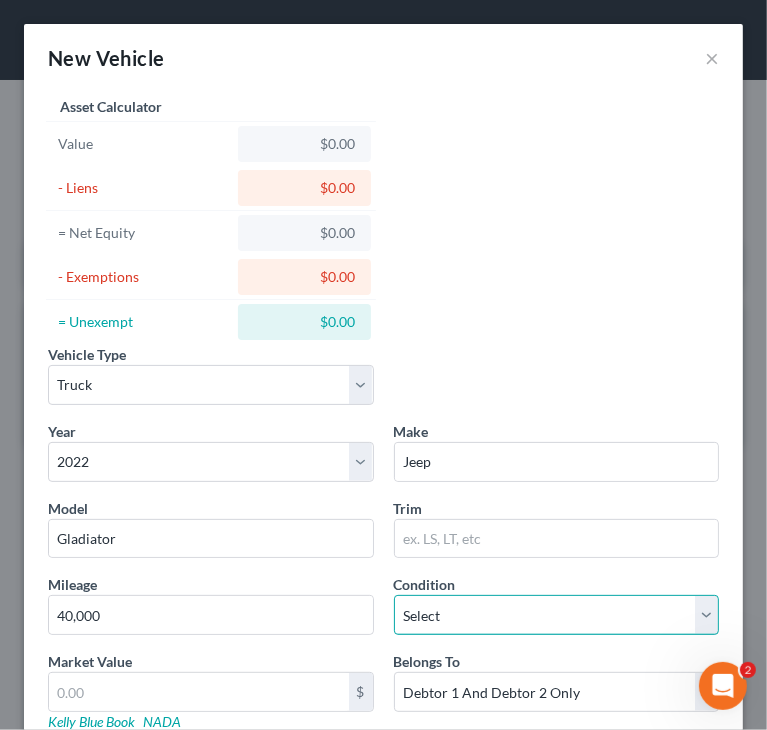 click on "Select Excellent Very Good Good Fair Poor" at bounding box center (557, 615) 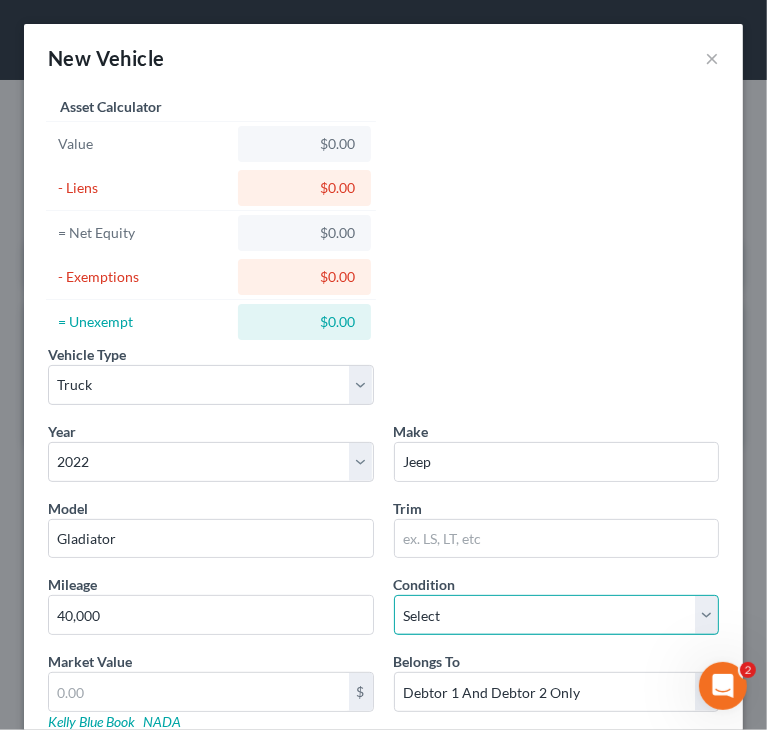 select on "1" 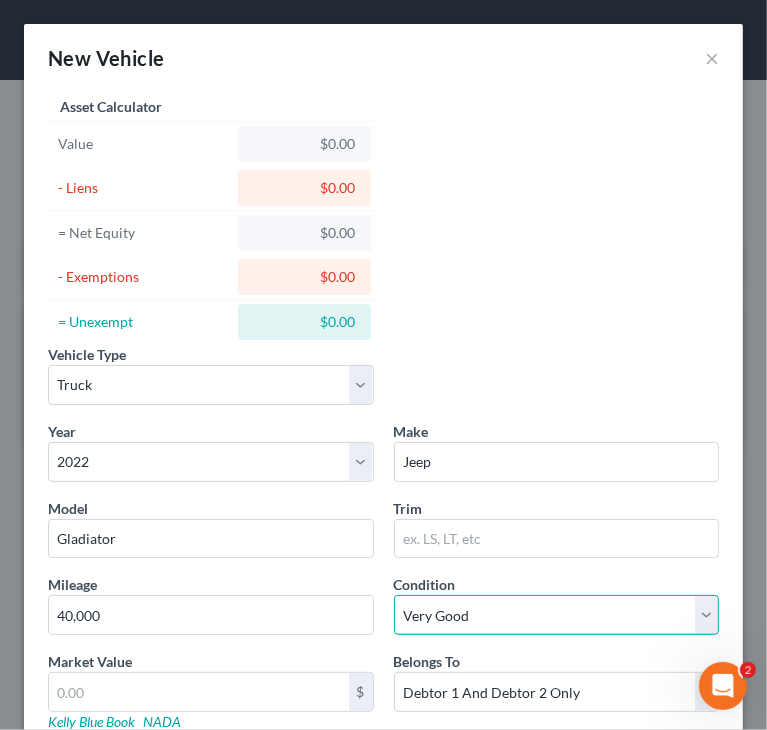 click on "Select Excellent Very Good Good Fair Poor" at bounding box center (557, 615) 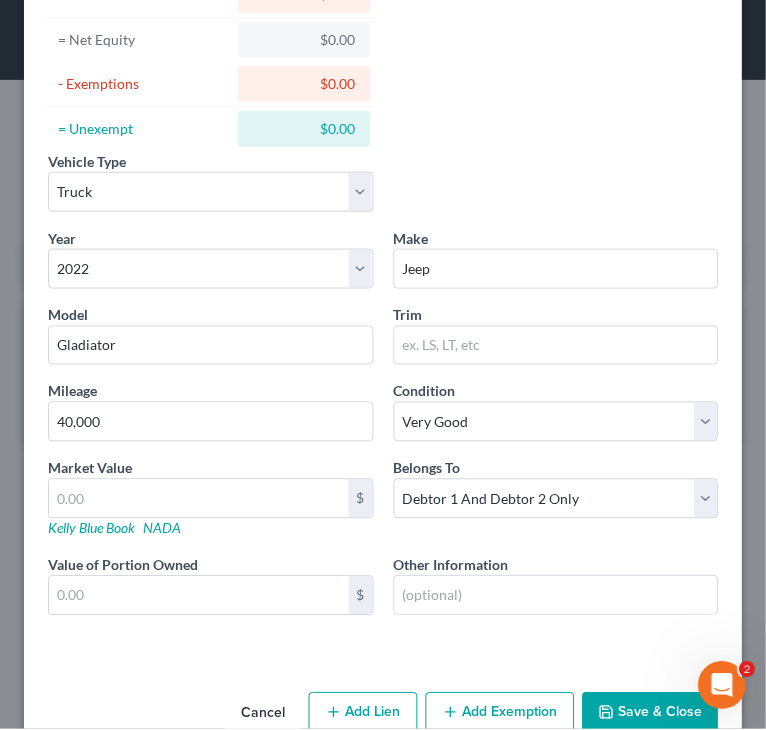 scroll, scrollTop: 235, scrollLeft: 0, axis: vertical 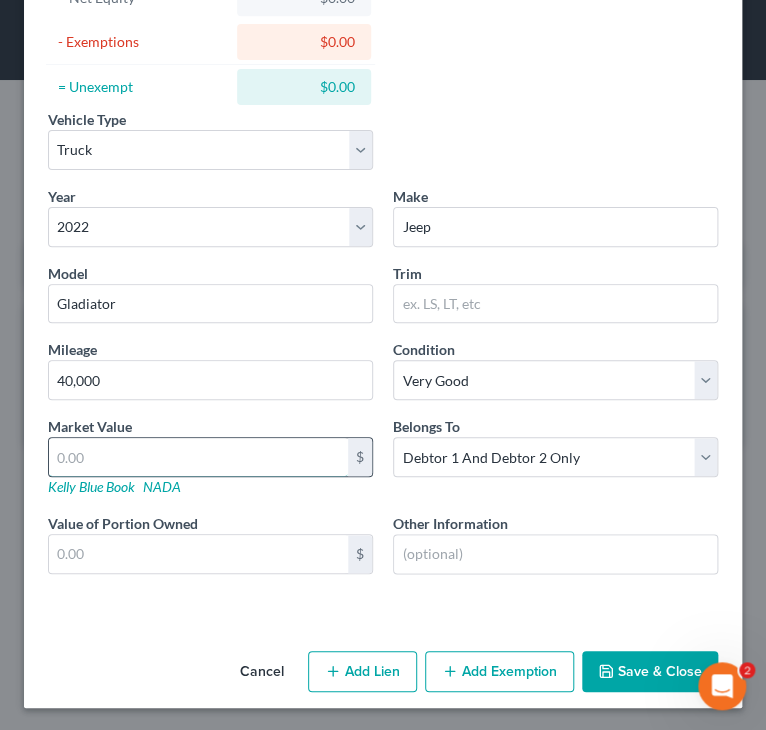 click at bounding box center (198, 457) 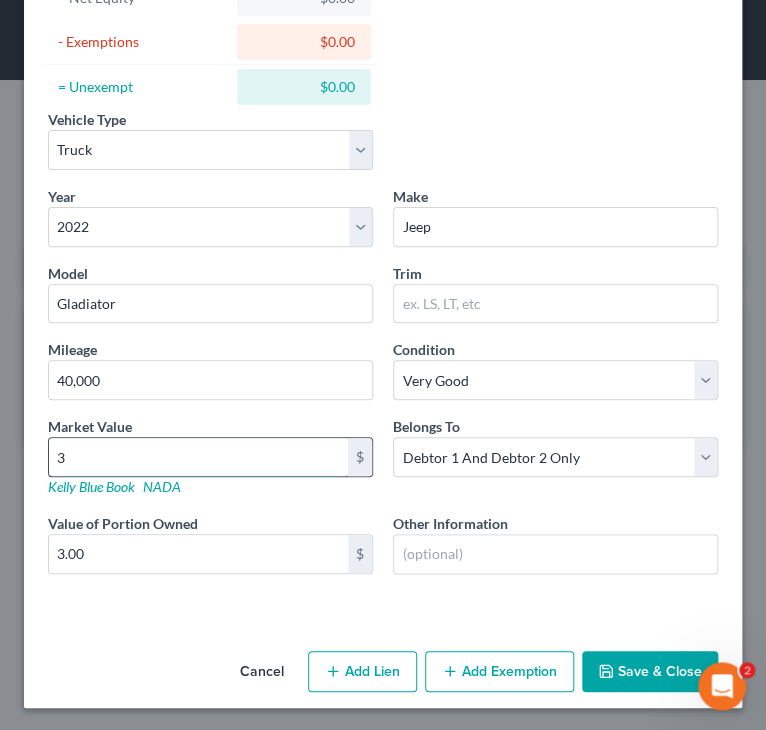 type on "35" 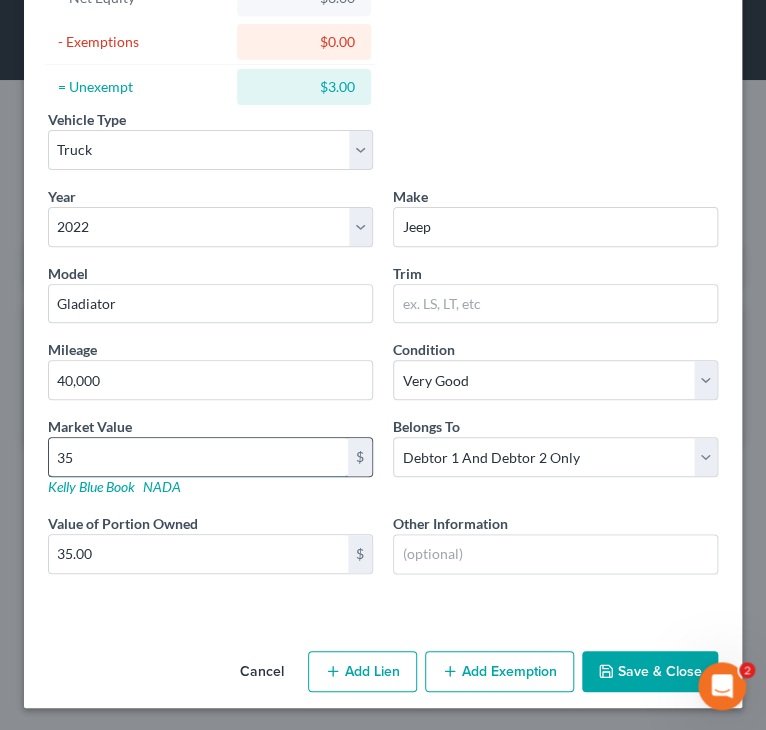 type on "359" 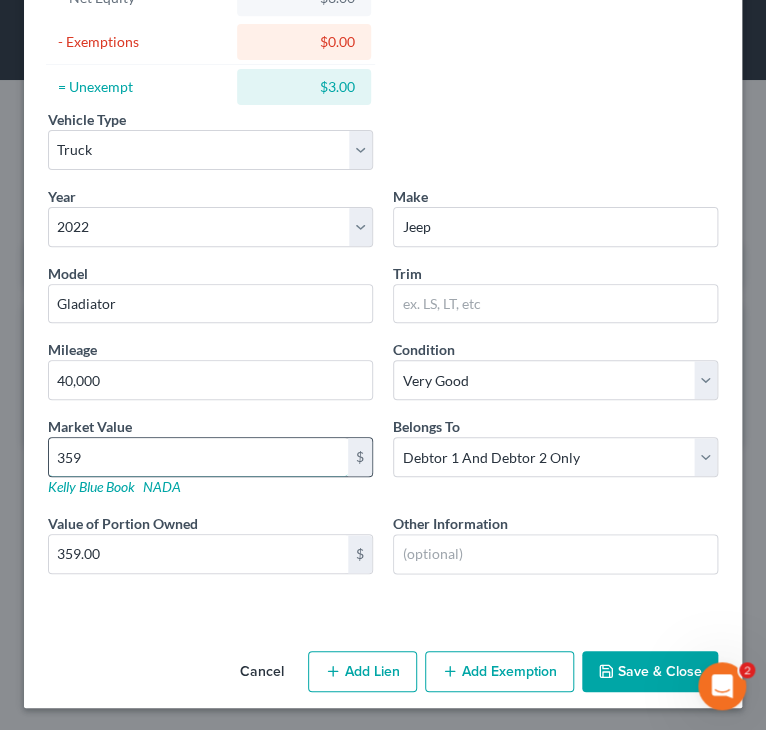 type on "3597" 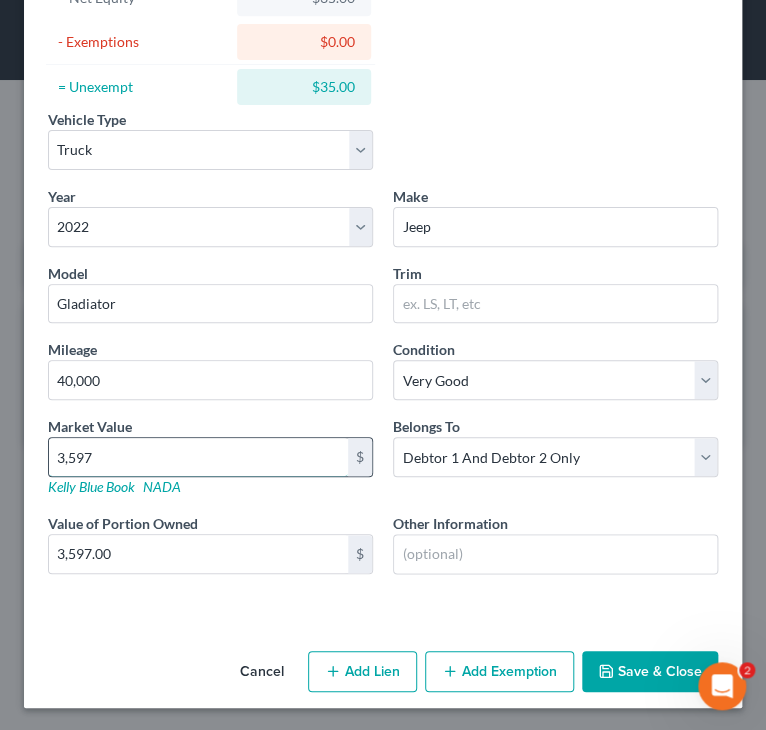 type on "3,5979" 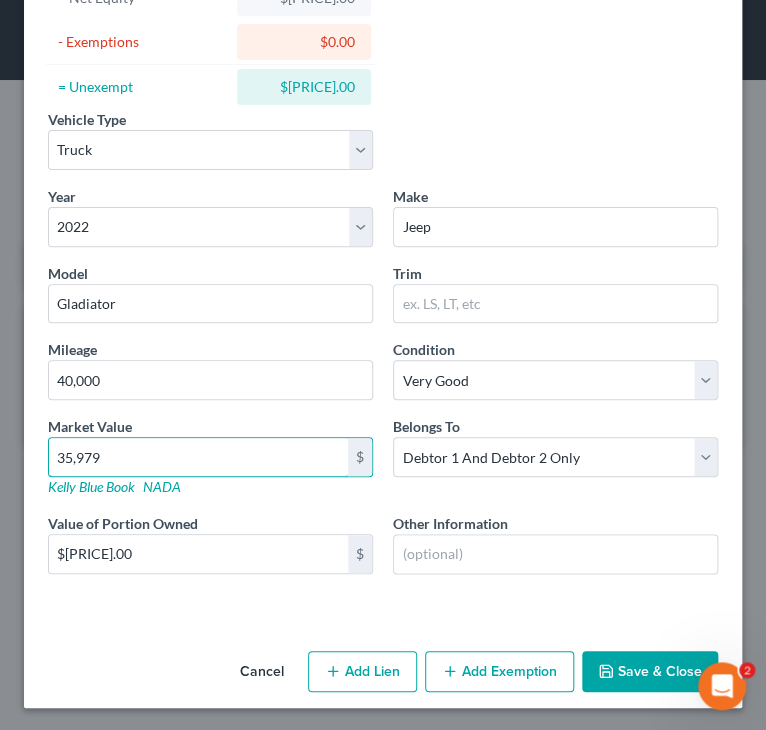 type on "35,979" 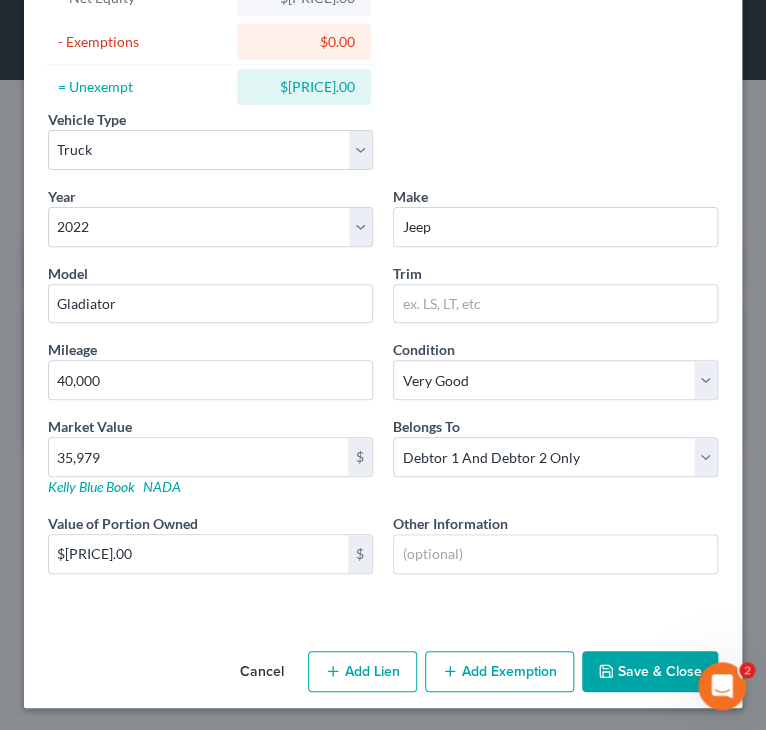 click on "Save & Close" at bounding box center [650, 672] 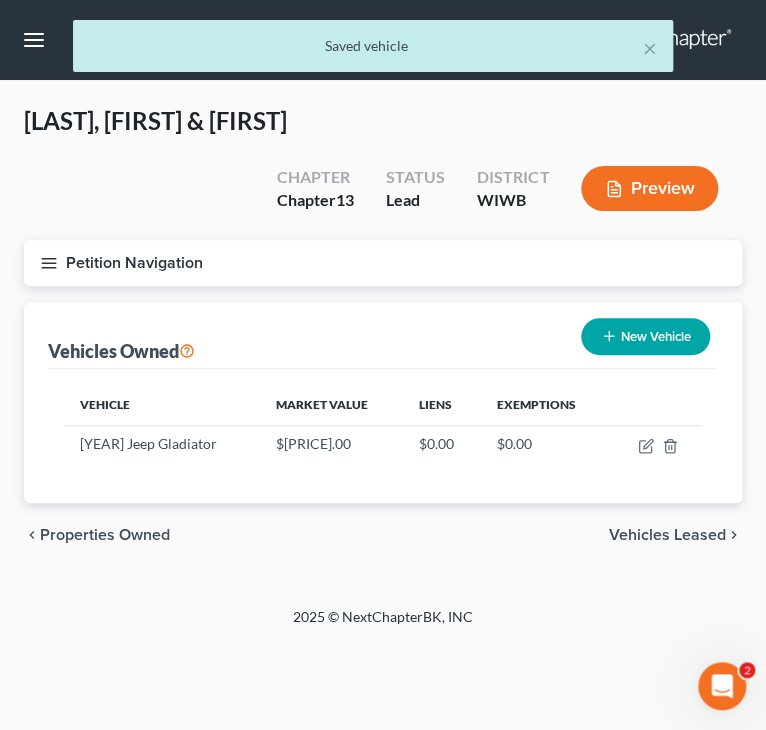 click 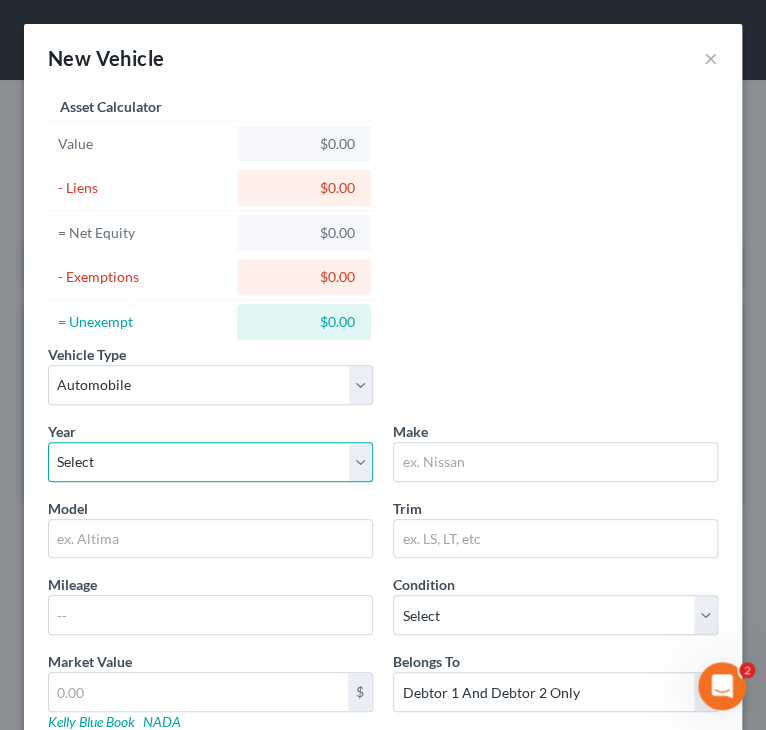click on "Select 2026 2025 2024 2023 2022 2021 2020 2019 2018 2017 2016 2015 2014 2013 2012 2011 2010 2009 2008 2007 2006 2005 2004 2003 2002 2001 2000 1999 1998 1997 1996 1995 1994 1993 1992 1991 1990 1989 1988 1987 1986 1985 1984 1983 1982 1981 1980 1979 1978 1977 1976 1975 1974 1973 1972 1971 1970 1969 1968 1967 1966 1965 1964 1963 1962 1961 1960 1959 1958 1957 1956 1955 1954 1953 1952 1951 1950 1949 1948 1947 1946 1945 1944 1943 1942 1941 1940 1939 1938 1937 1936 1935 1934 1933 1932 1931 1930 1929 1928 1927 1926 1925 1924 1923 1922 1921 1920 1919 1918 1917 1916 1915 1914 1913 1912 1911 1910 1909 1908 1907 1906 1905 1904 1903 1902 1901" at bounding box center [210, 462] 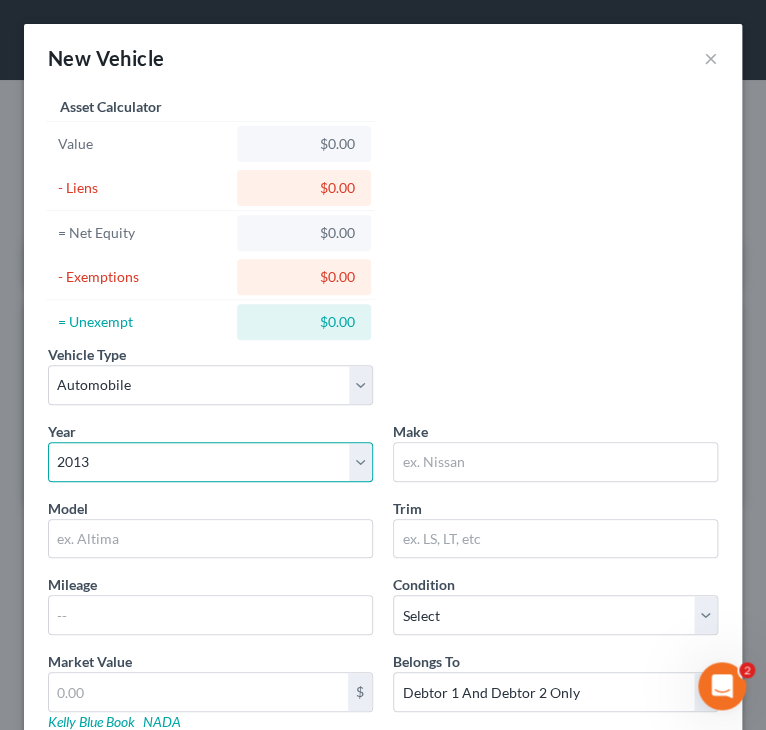 click on "Select 2026 2025 2024 2023 2022 2021 2020 2019 2018 2017 2016 2015 2014 2013 2012 2011 2010 2009 2008 2007 2006 2005 2004 2003 2002 2001 2000 1999 1998 1997 1996 1995 1994 1993 1992 1991 1990 1989 1988 1987 1986 1985 1984 1983 1982 1981 1980 1979 1978 1977 1976 1975 1974 1973 1972 1971 1970 1969 1968 1967 1966 1965 1964 1963 1962 1961 1960 1959 1958 1957 1956 1955 1954 1953 1952 1951 1950 1949 1948 1947 1946 1945 1944 1943 1942 1941 1940 1939 1938 1937 1936 1935 1934 1933 1932 1931 1930 1929 1928 1927 1926 1925 1924 1923 1922 1921 1920 1919 1918 1917 1916 1915 1914 1913 1912 1911 1910 1909 1908 1907 1906 1905 1904 1903 1902 1901" at bounding box center (210, 462) 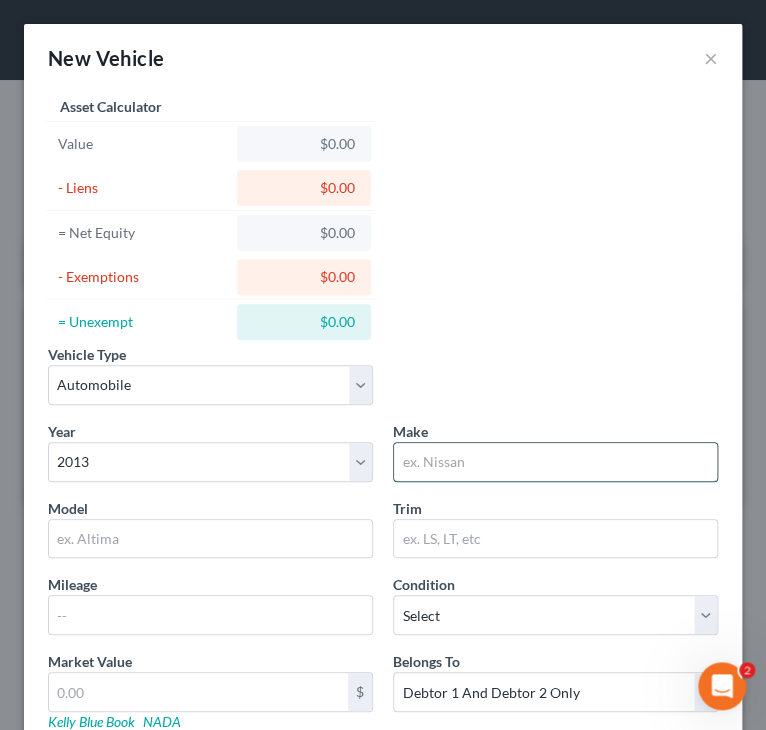 click at bounding box center (555, 462) 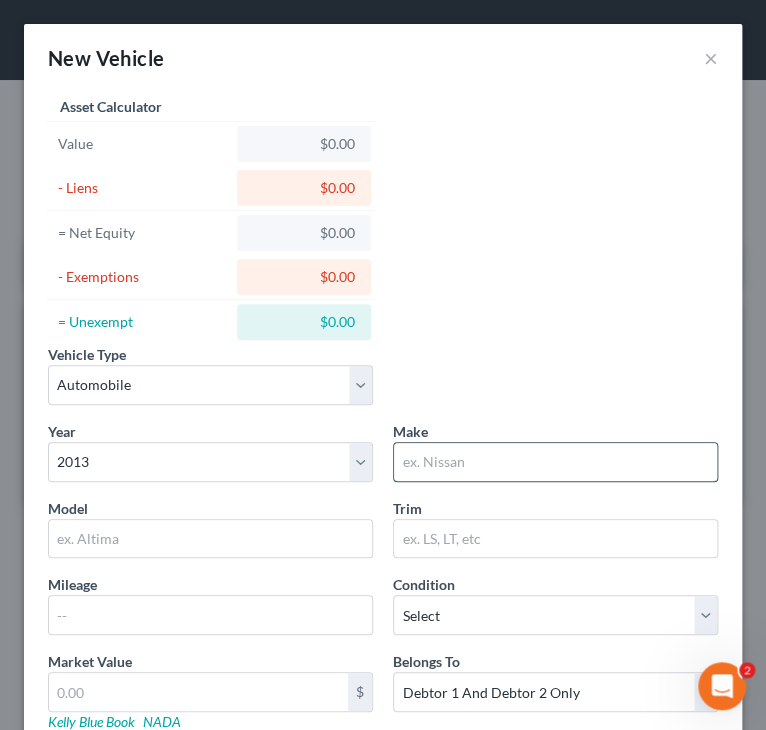 type on "Toyota" 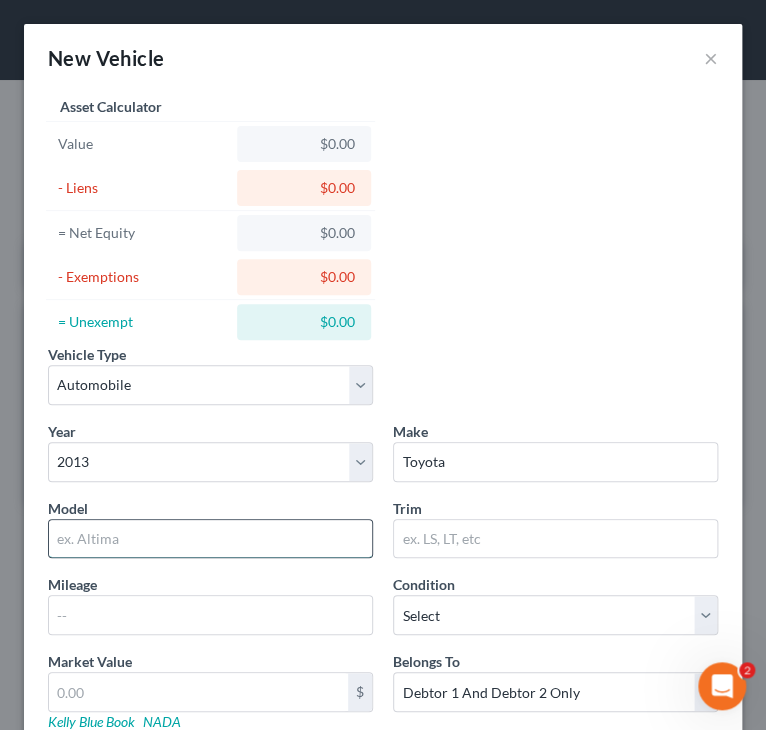 click at bounding box center [210, 539] 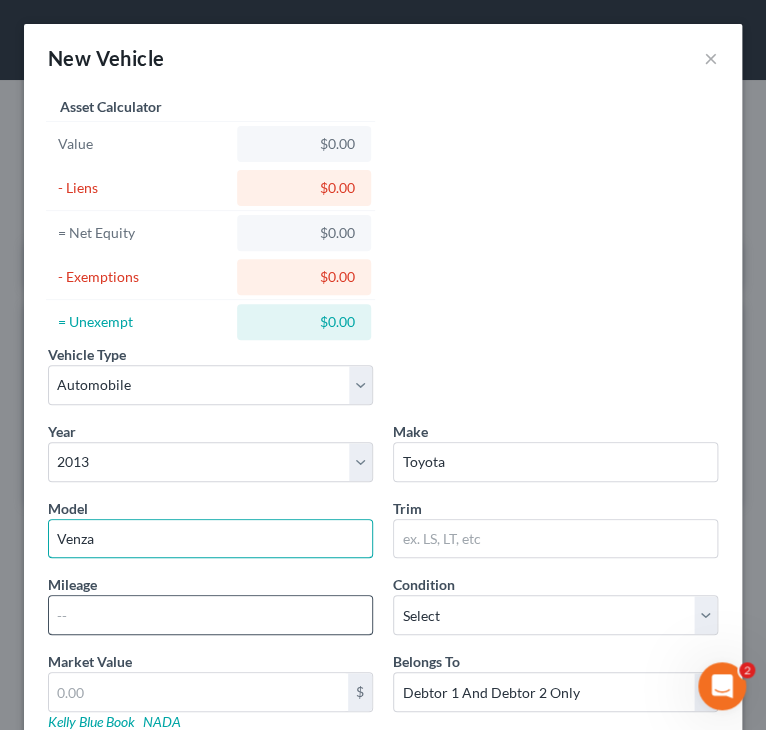 type on "Venza" 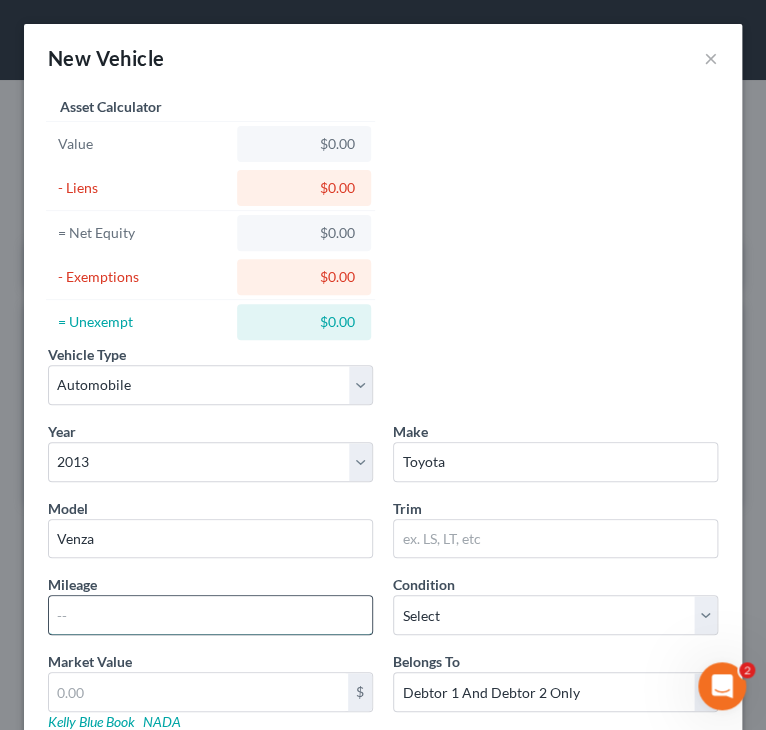 click at bounding box center (210, 615) 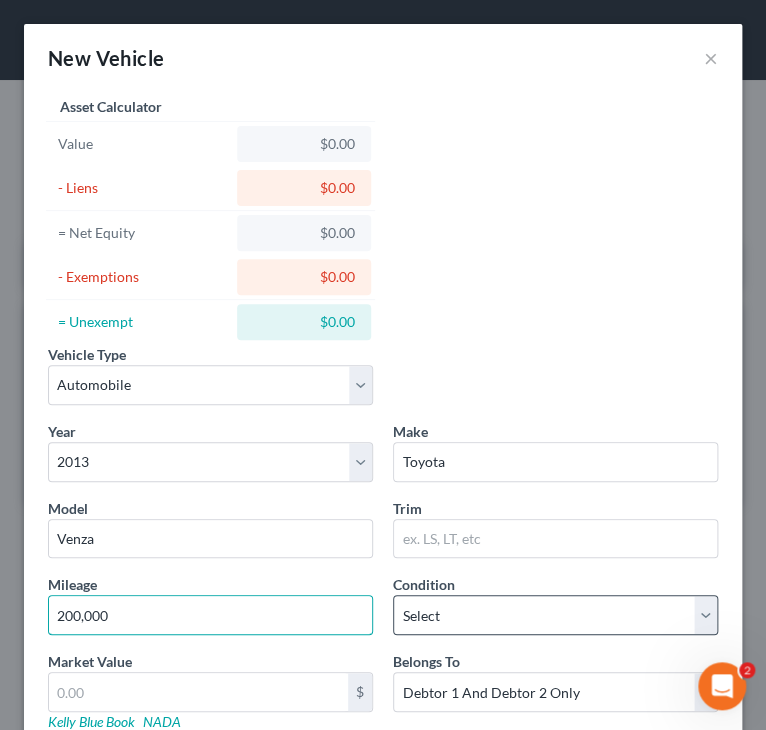 type on "200,000" 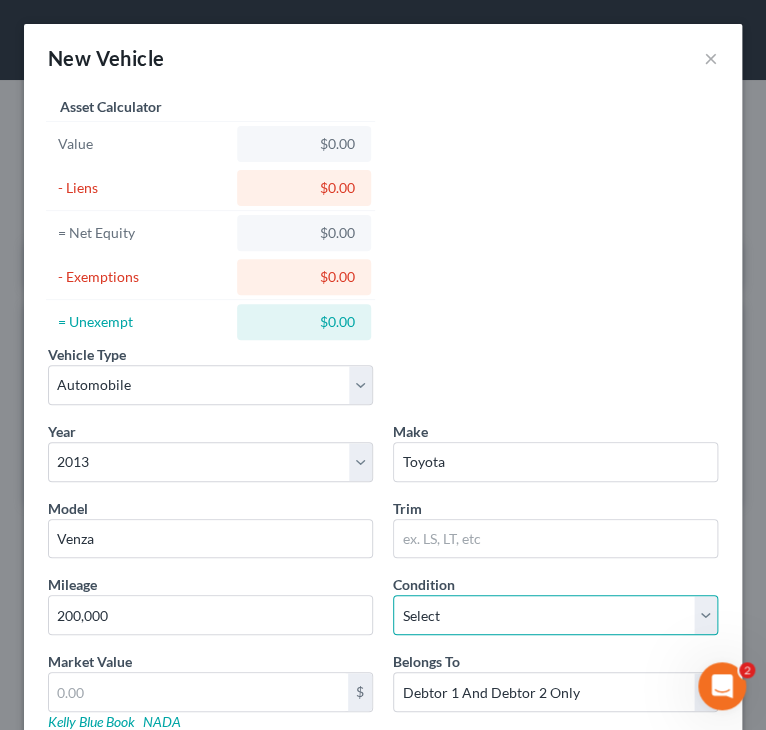 click on "Select Excellent Very Good Good Fair Poor" at bounding box center [555, 615] 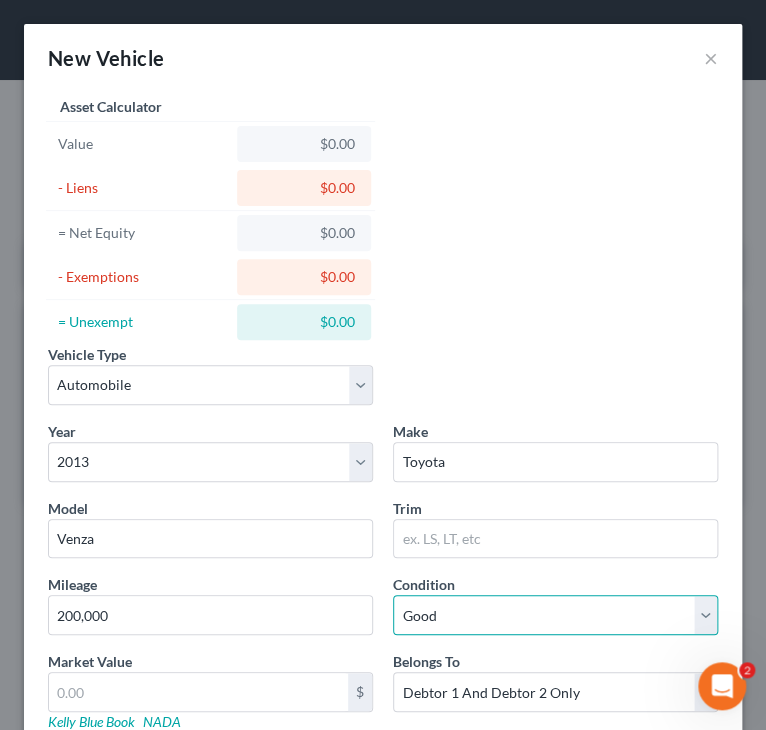 click on "Select Excellent Very Good Good Fair Poor" at bounding box center [555, 615] 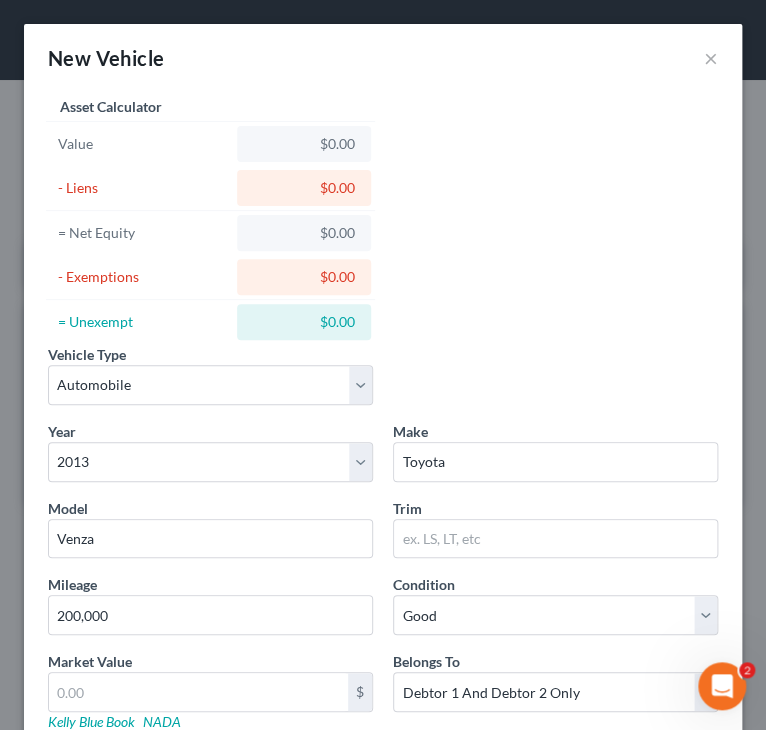click on "Vehicle Type Select Automobile Truck Trailer Watercraft Aircraft Motor Home Atv Other Vehicle Year Select 2026 2025 2024 2023 2022 2021 2020 2019 2018 2017 2016 2015 2014 2013 2012 2011 2010 2009 2008 2007 2006 2005 2004 2003 2002 2001 2000 1999 1998 1997 1996 1995 1994 1993 1992 1991 1990 1989 1988 1987 1986 1985 1984 1983 1982 1981 1980 1979 1978 1977 1976 1975 1974 1973 1972 1971 1970 1969 1968 1967 1966 1965 1964 1963 1962 1961 1960 1959 1958 1957 1956 1955 1954 1953 1952 1951 1950 1949 1948 1947 1946 1945 1944 1943 1942 1941 1940 1939 1938 1937 1936 1935 1934 1933 1932 1931 1930 1929 1928 1927 1926 1925 1924 1923 1922 1921 1920 1919 1918 1917 1916 1915 1914 1913 1912 1911 1910 1909 1908 1907 1906 1905 1904 1903 1902 1901
Make
*
Toyota Model Venza Trim Mileage 200,000 Condition Select Excellent Very Good Good Fair Poor Market Value $ Kelly Blue Book NADA
Belongs To
*
Select Debtor 1 Only Debtor 2 Only Debtor 1 And Debtor 2 Only At Least One Of The Debtors And Another $" at bounding box center (383, 467) 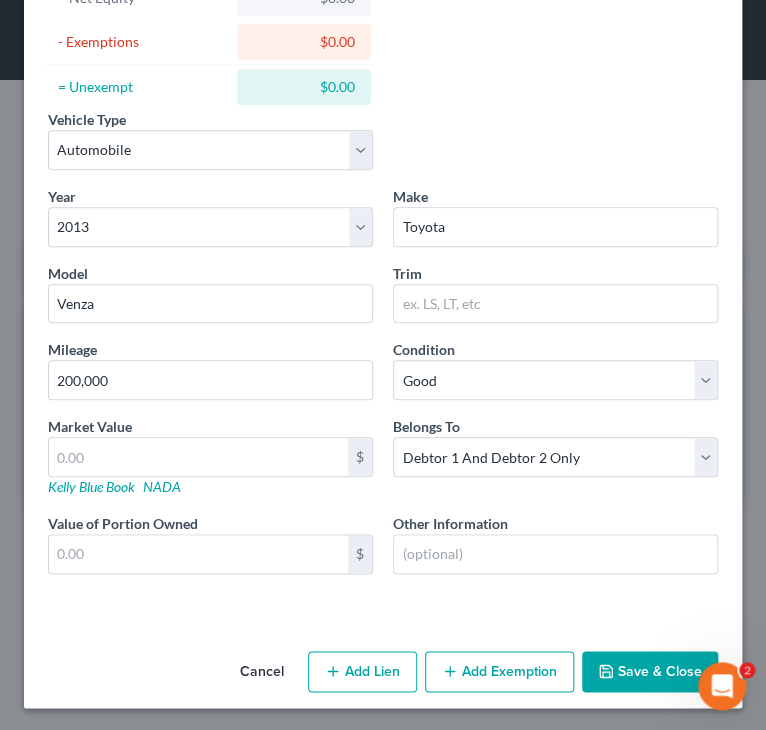 click on "Save & Close" at bounding box center [650, 672] 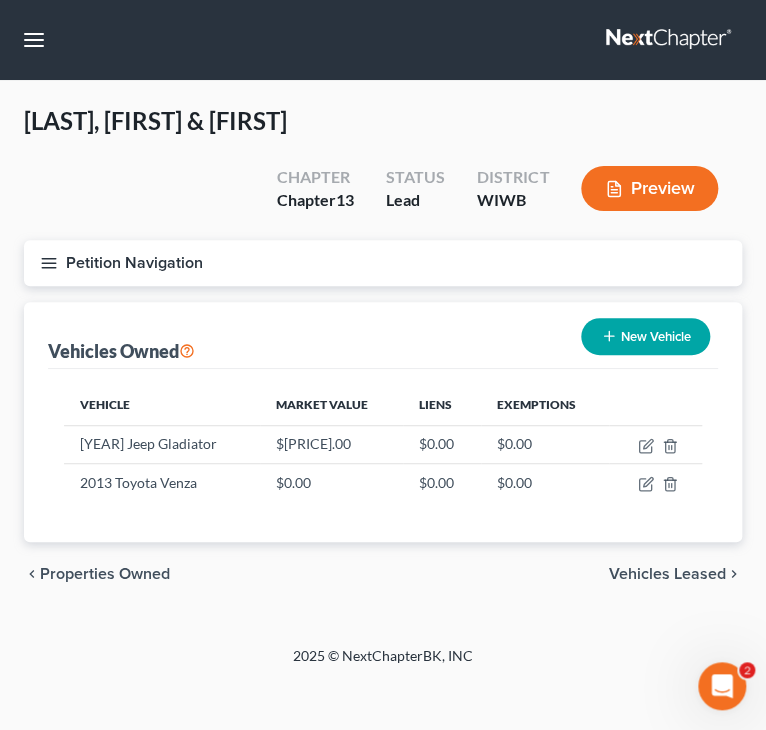 click 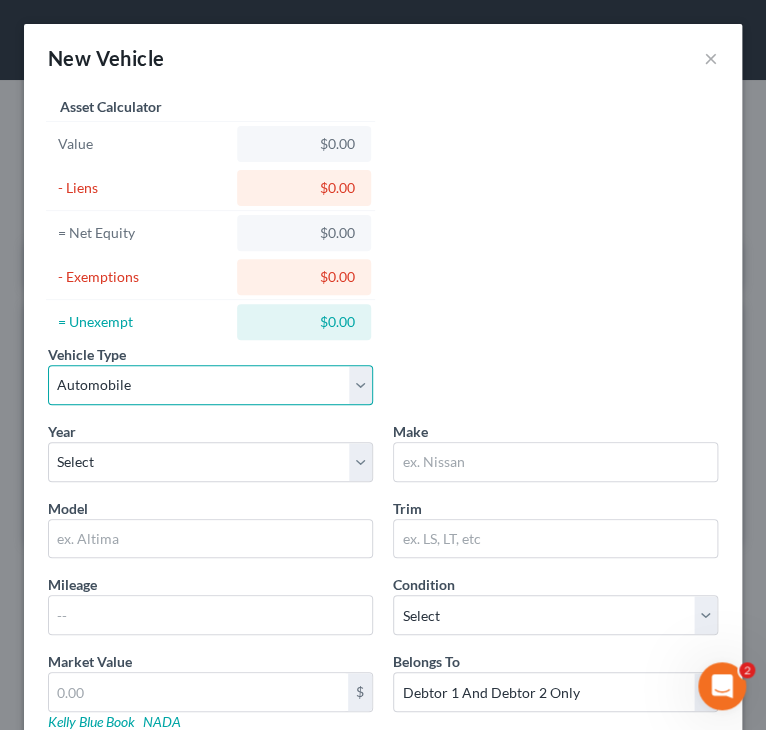 click on "Select Automobile Truck Trailer Watercraft Aircraft Motor Home Atv Other Vehicle" at bounding box center (210, 385) 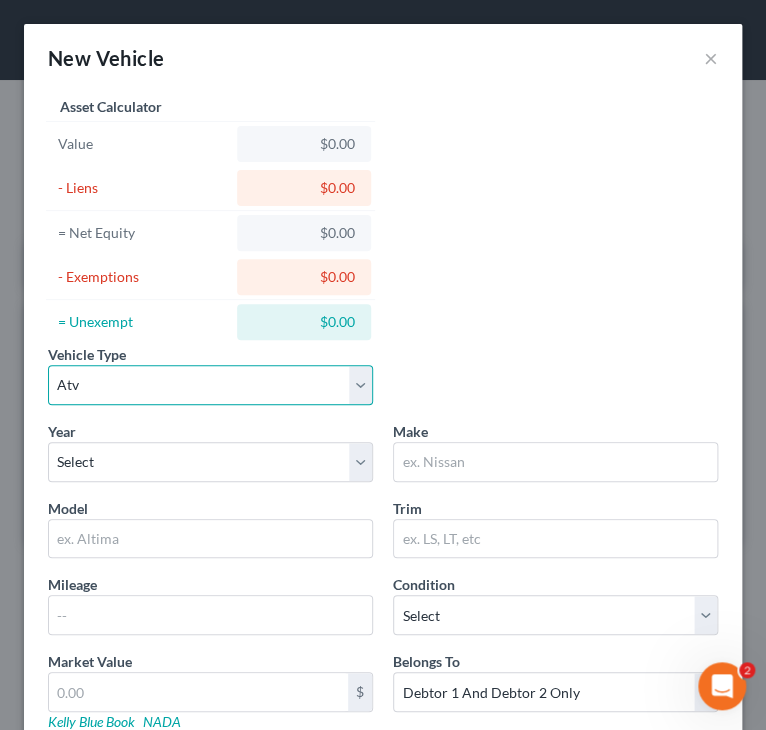 click on "Select Automobile Truck Trailer Watercraft Aircraft Motor Home Atv Other Vehicle" at bounding box center (210, 385) 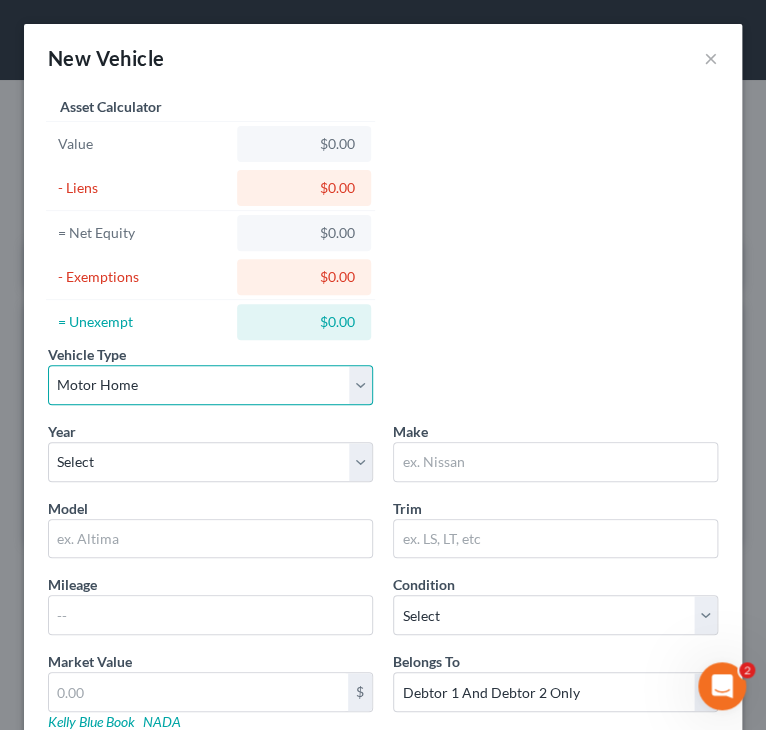 click on "Select Automobile Truck Trailer Watercraft Aircraft Motor Home Atv Other Vehicle" at bounding box center [210, 385] 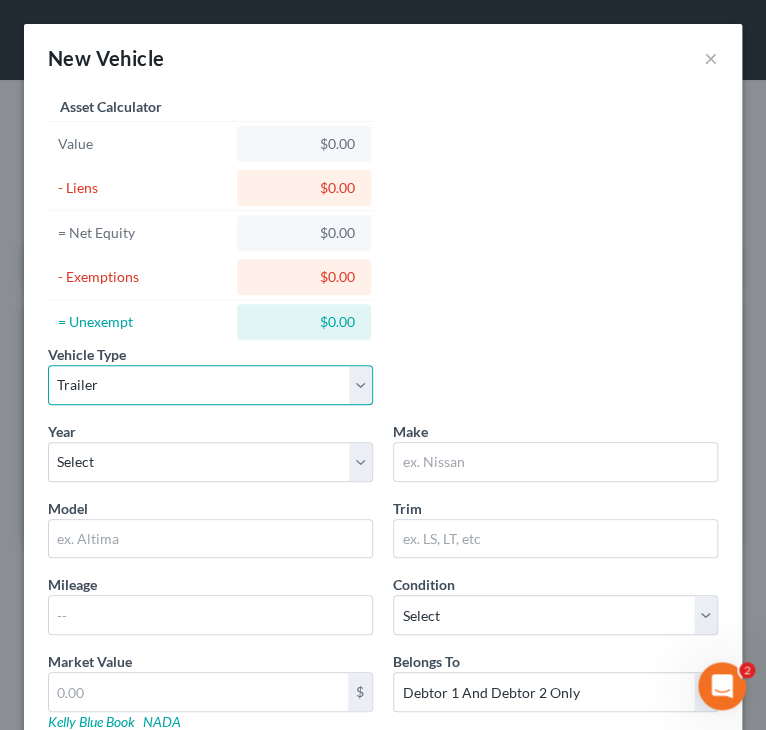 click on "Select Automobile Truck Trailer Watercraft Aircraft Motor Home Atv Other Vehicle" at bounding box center (210, 385) 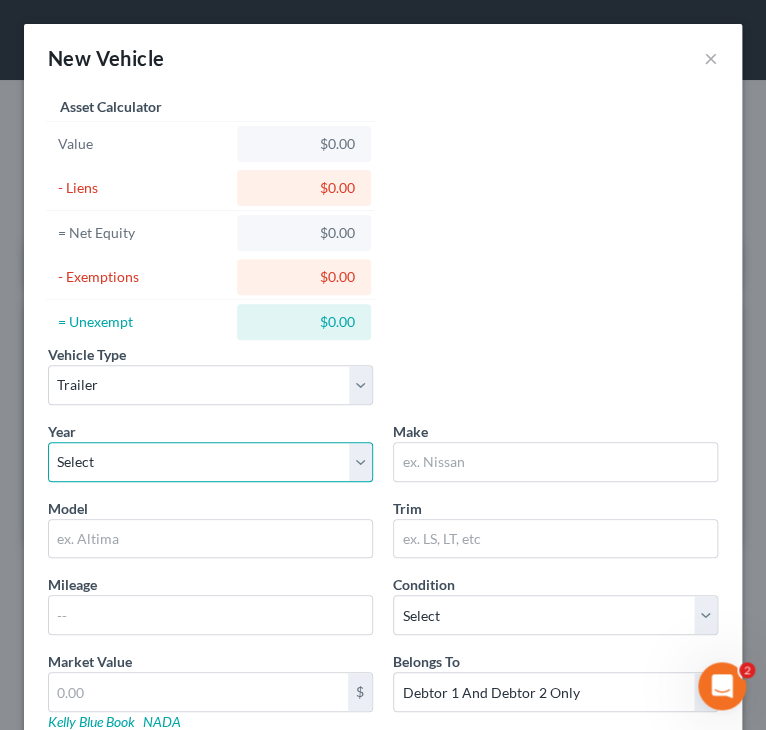 click on "Select 2026 2025 2024 2023 2022 2021 2020 2019 2018 2017 2016 2015 2014 2013 2012 2011 2010 2009 2008 2007 2006 2005 2004 2003 2002 2001 2000 1999 1998 1997 1996 1995 1994 1993 1992 1991 1990 1989 1988 1987 1986 1985 1984 1983 1982 1981 1980 1979 1978 1977 1976 1975 1974 1973 1972 1971 1970 1969 1968 1967 1966 1965 1964 1963 1962 1961 1960 1959 1958 1957 1956 1955 1954 1953 1952 1951 1950 1949 1948 1947 1946 1945 1944 1943 1942 1941 1940 1939 1938 1937 1936 1935 1934 1933 1932 1931 1930 1929 1928 1927 1926 1925 1924 1923 1922 1921 1920 1919 1918 1917 1916 1915 1914 1913 1912 1911 1910 1909 1908 1907 1906 1905 1904 1903 1902 1901" at bounding box center (210, 462) 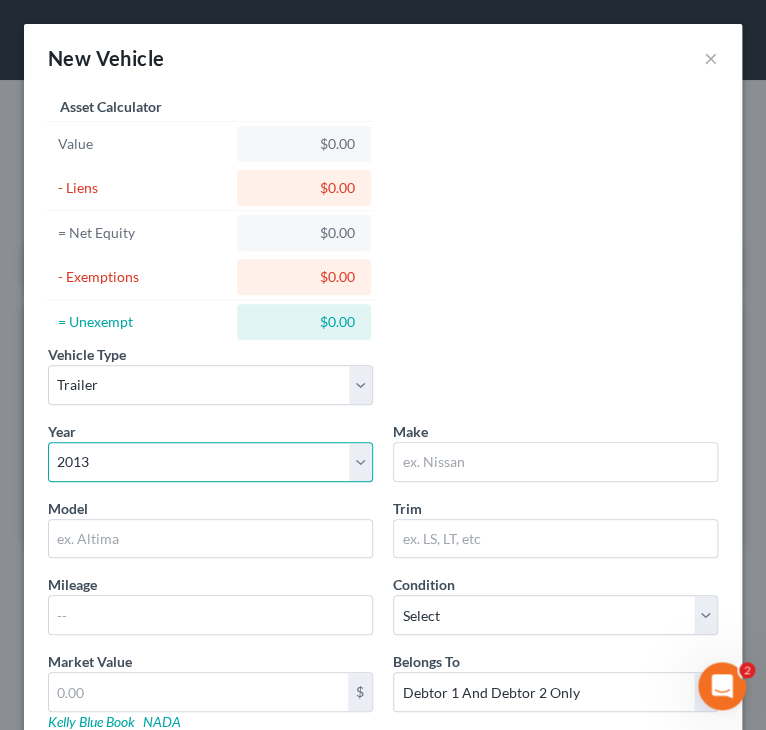 click on "Select 2026 2025 2024 2023 2022 2021 2020 2019 2018 2017 2016 2015 2014 2013 2012 2011 2010 2009 2008 2007 2006 2005 2004 2003 2002 2001 2000 1999 1998 1997 1996 1995 1994 1993 1992 1991 1990 1989 1988 1987 1986 1985 1984 1983 1982 1981 1980 1979 1978 1977 1976 1975 1974 1973 1972 1971 1970 1969 1968 1967 1966 1965 1964 1963 1962 1961 1960 1959 1958 1957 1956 1955 1954 1953 1952 1951 1950 1949 1948 1947 1946 1945 1944 1943 1942 1941 1940 1939 1938 1937 1936 1935 1934 1933 1932 1931 1930 1929 1928 1927 1926 1925 1924 1923 1922 1921 1920 1919 1918 1917 1916 1915 1914 1913 1912 1911 1910 1909 1908 1907 1906 1905 1904 1903 1902 1901" at bounding box center (210, 462) 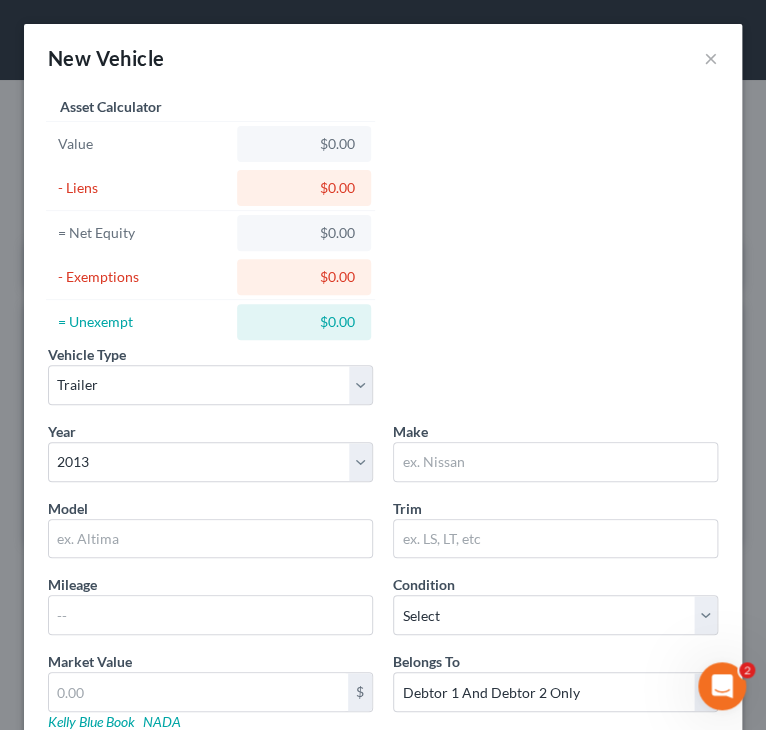 click on "Vehicle Type Select Automobile Truck Trailer Watercraft Aircraft Motor Home Atv Other Vehicle Year Select 2026 2025 2024 2023 2022 2021 2020 2019 2018 2017 2016 2015 2014 2013 2012 2011 2010 2009 2008 2007 2006 2005 2004 2003 2002 2001 2000 1999 1998 1997 1996 1995 1994 1993 1992 1991 1990 1989 1988 1987 1986 1985 1984 1983 1982 1981 1980 1979 1978 1977 1976 1975 1974 1973 1972 1971 1970 1969 1968 1967 1966 1965 1964 1963 1962 1961 1960 1959 1958 1957 1956 1955 1954 1953 1952 1951 1950 1949 1948 1947 1946 1945 1944 1943 1942 1941 1940 1939 1938 1937 1936 1935 1934 1933 1932 1931 1930 1929 1928 1927 1926 1925 1924 1923 1922 1921 1920 1919 1918 1917 1916 1915 1914 1913 1912 1911 1910 1909 1908 1907 1906 1905 1904 1903 1902 1901
Make
*
Model Trim Mileage Condition Select Excellent Very Good Good Fair Poor Market Value $ Kelly Blue Book NADA
Belongs To
*
Select Debtor 1 Only Debtor 2 Only Debtor 1 And Debtor 2 Only At Least One Of The Debtors And Another Community Property $
Liens" at bounding box center (383, 467) 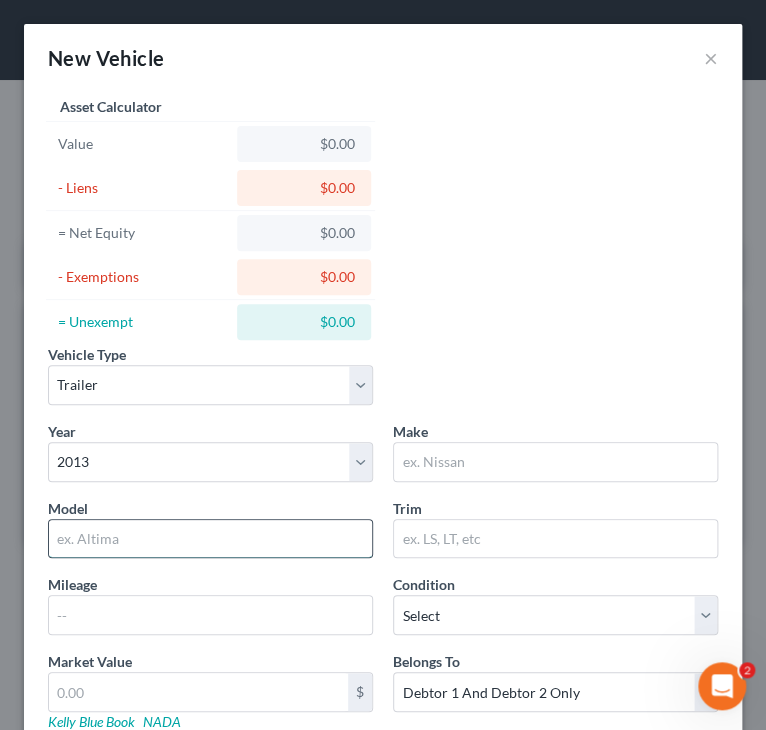 click at bounding box center [210, 539] 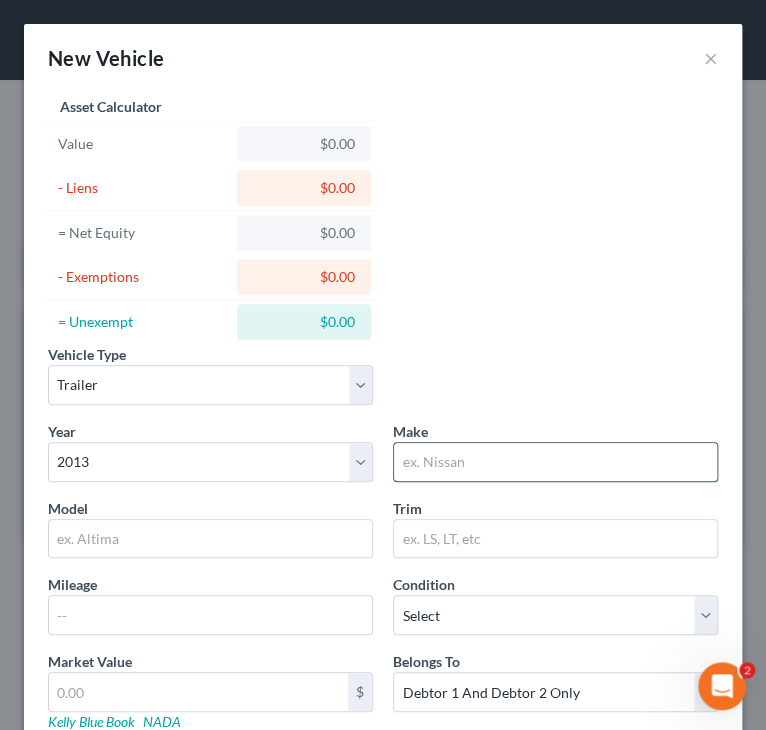 click at bounding box center (555, 462) 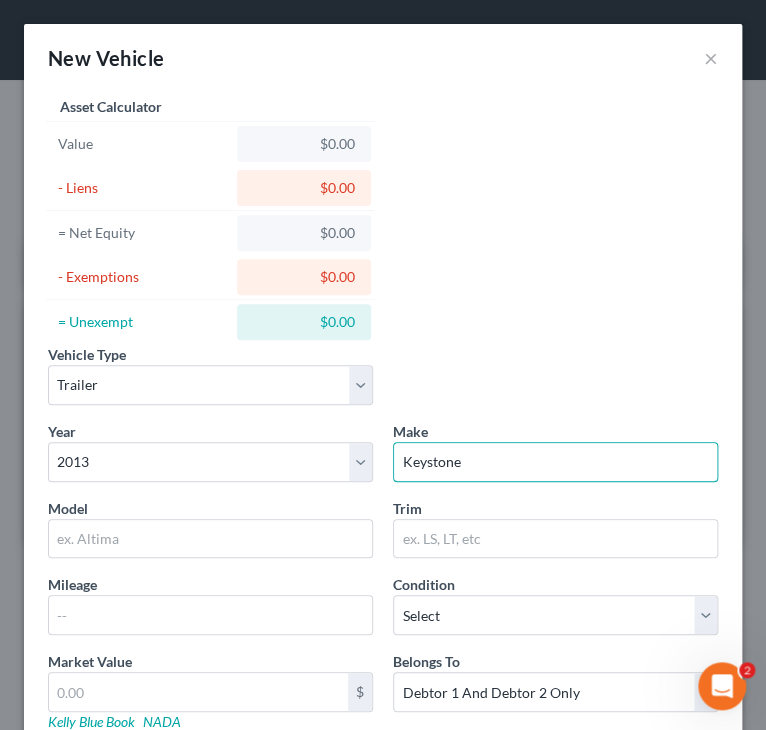type on "Keystone" 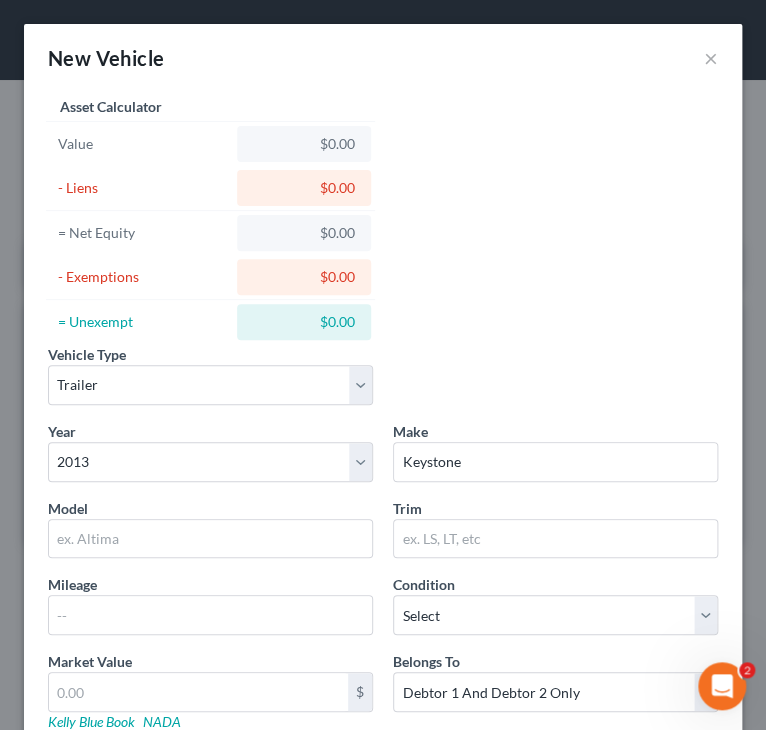 scroll, scrollTop: 235, scrollLeft: 0, axis: vertical 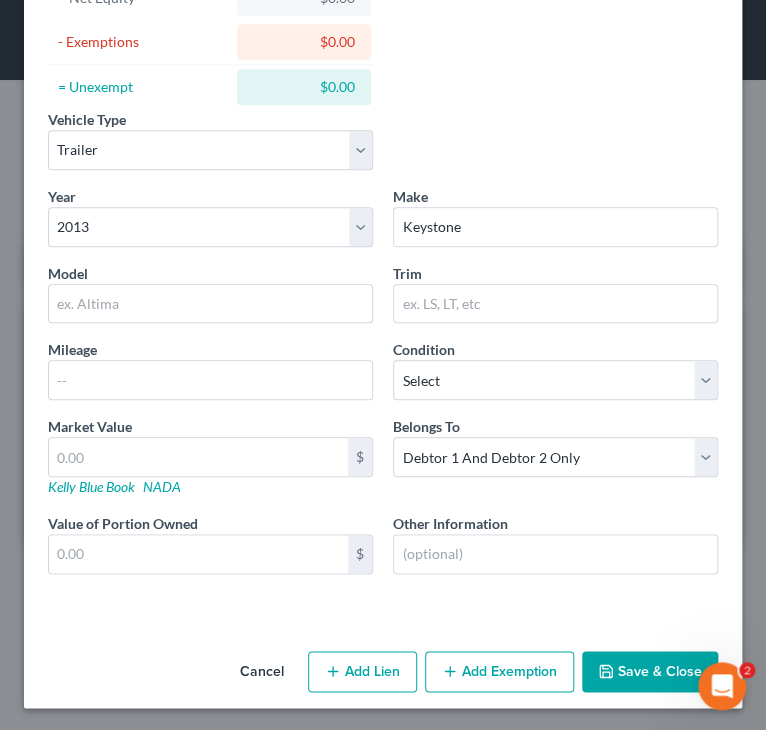 click on "Save & Close" at bounding box center [650, 672] 